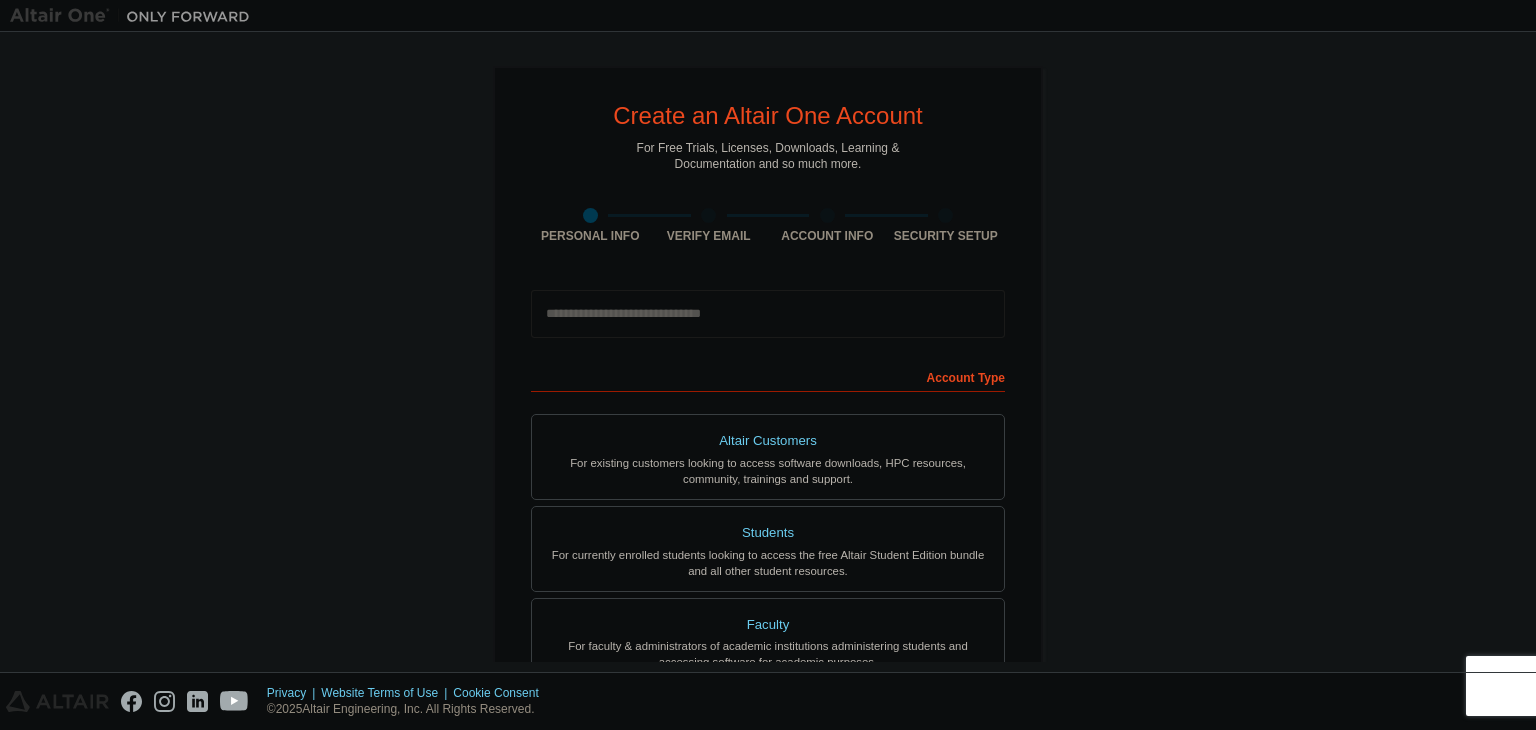 scroll, scrollTop: 0, scrollLeft: 0, axis: both 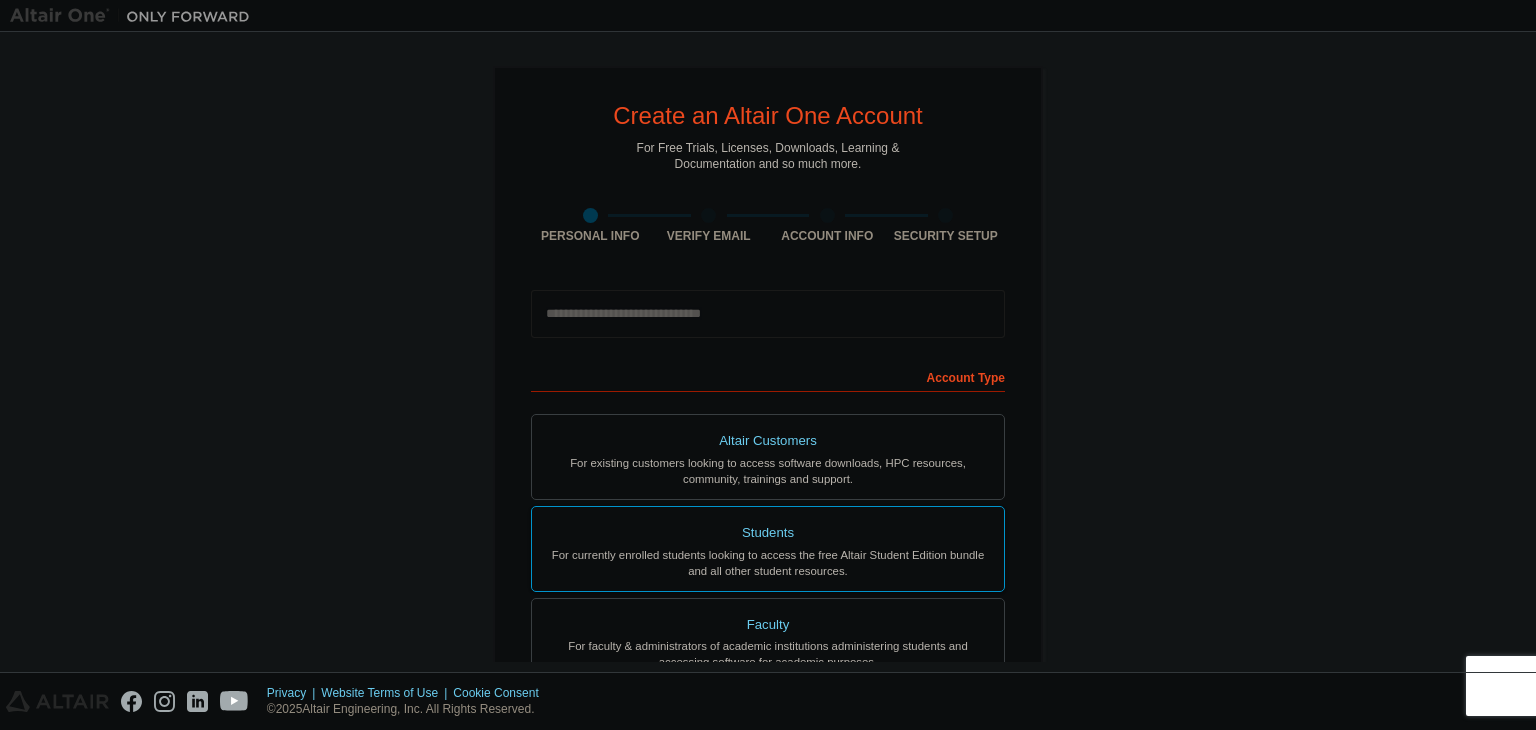 click on "Students" at bounding box center [768, 533] 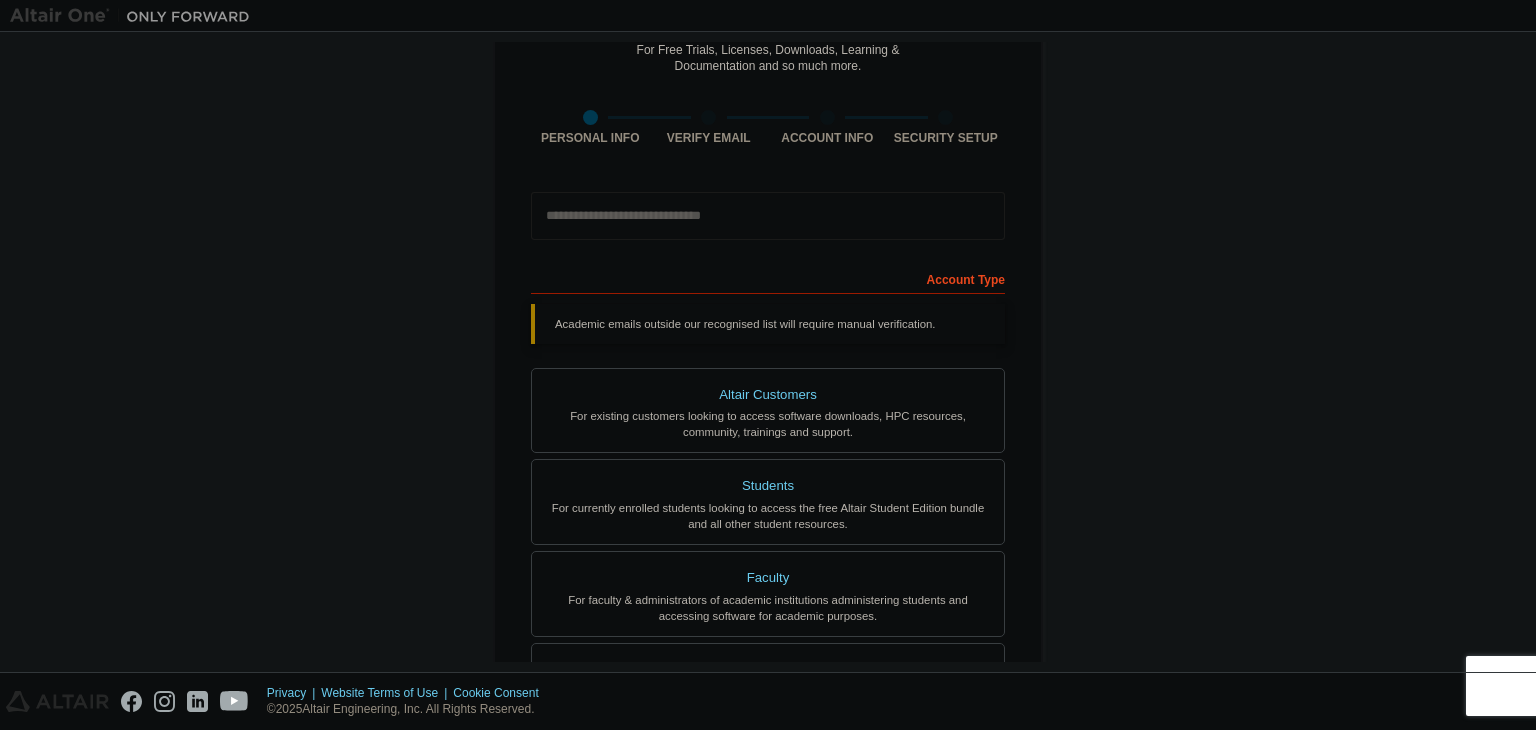 scroll, scrollTop: 0, scrollLeft: 0, axis: both 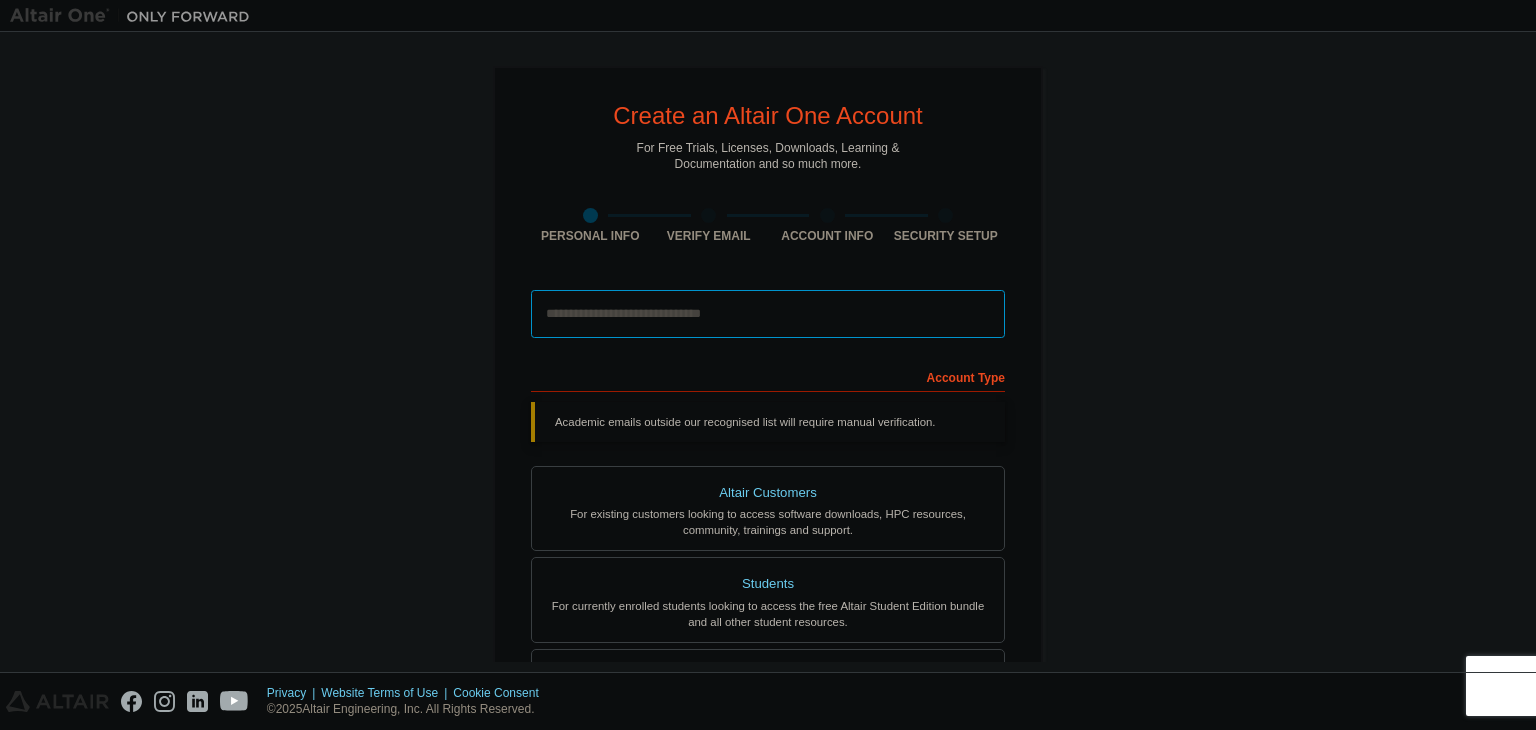drag, startPoint x: 706, startPoint y: 330, endPoint x: 714, endPoint y: 320, distance: 12.806249 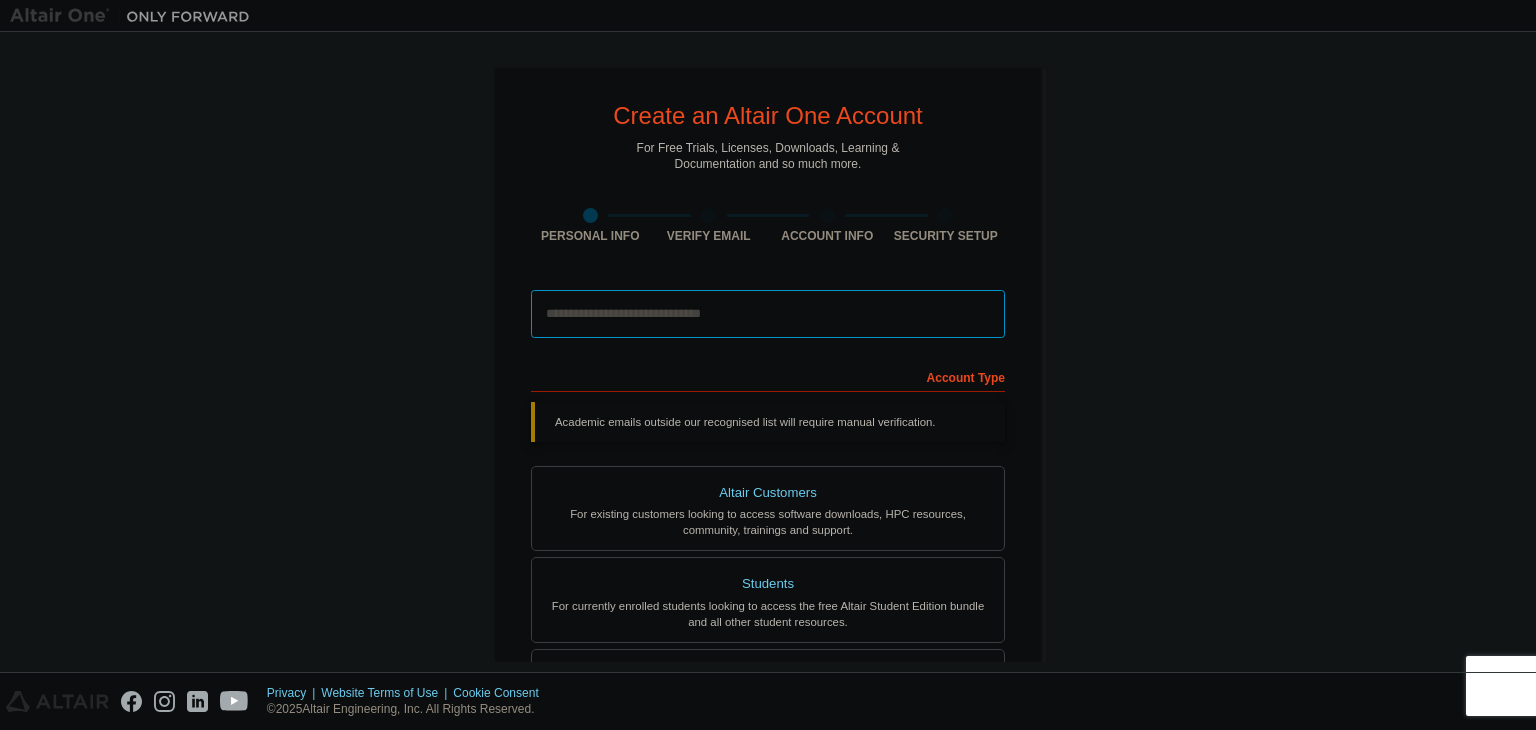 click at bounding box center (768, 314) 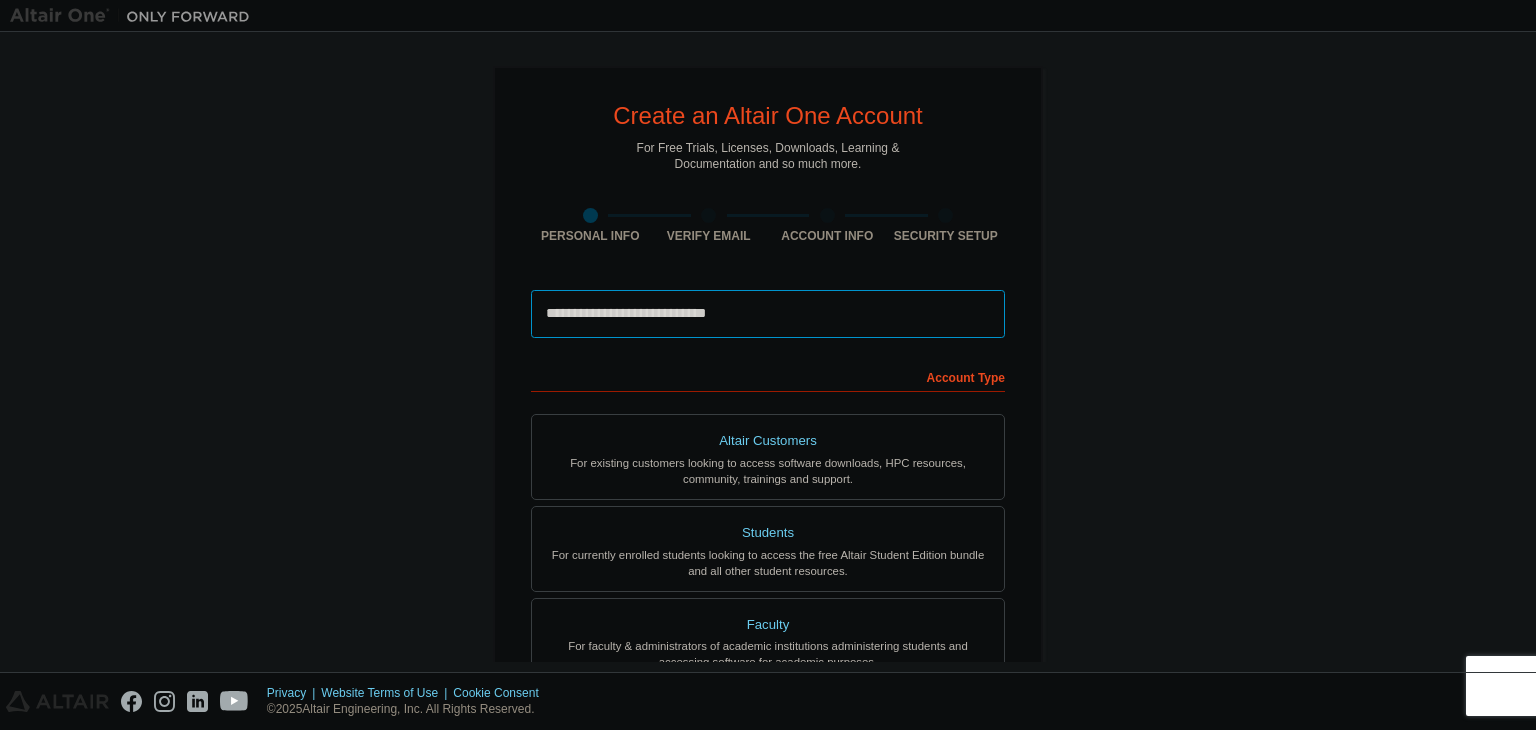 scroll, scrollTop: 435, scrollLeft: 0, axis: vertical 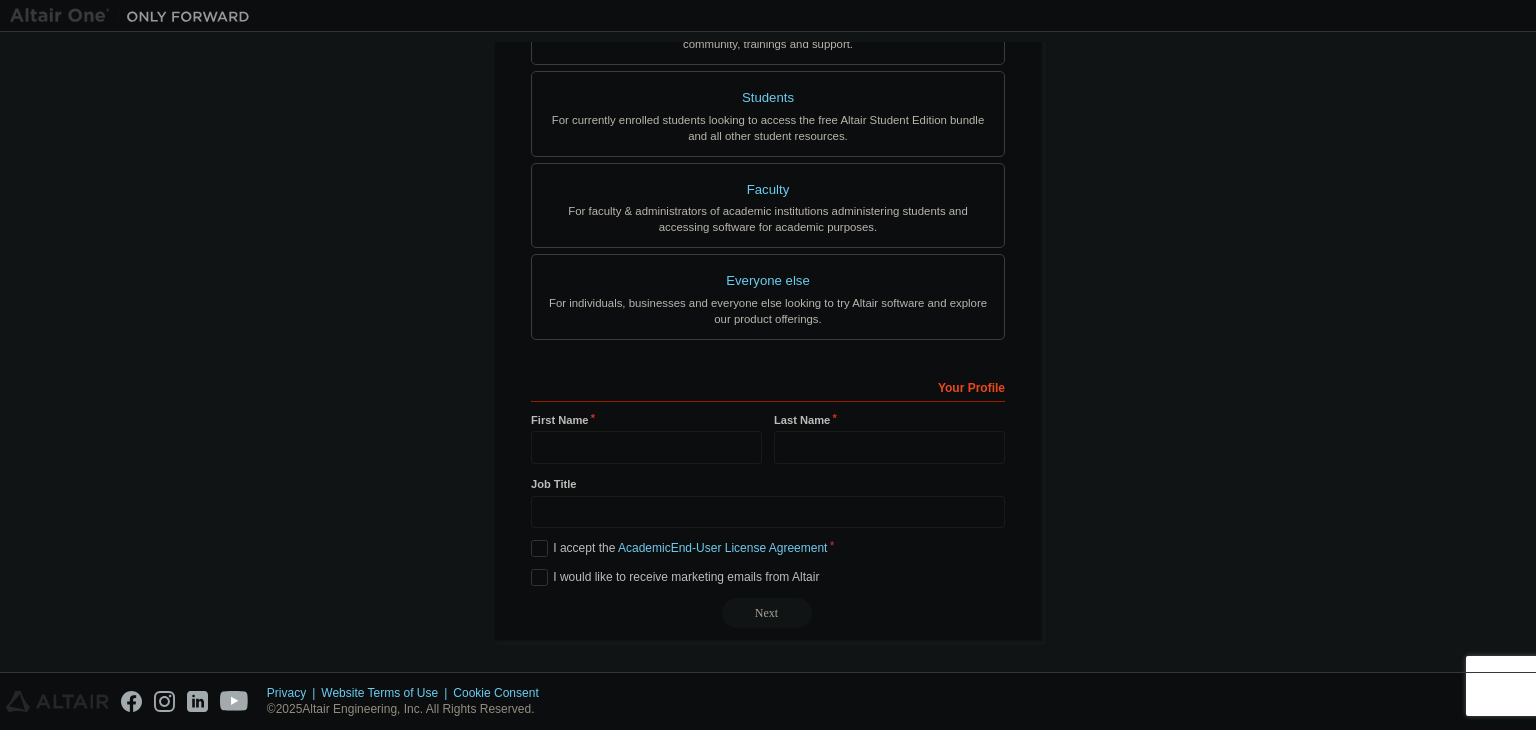type on "**********" 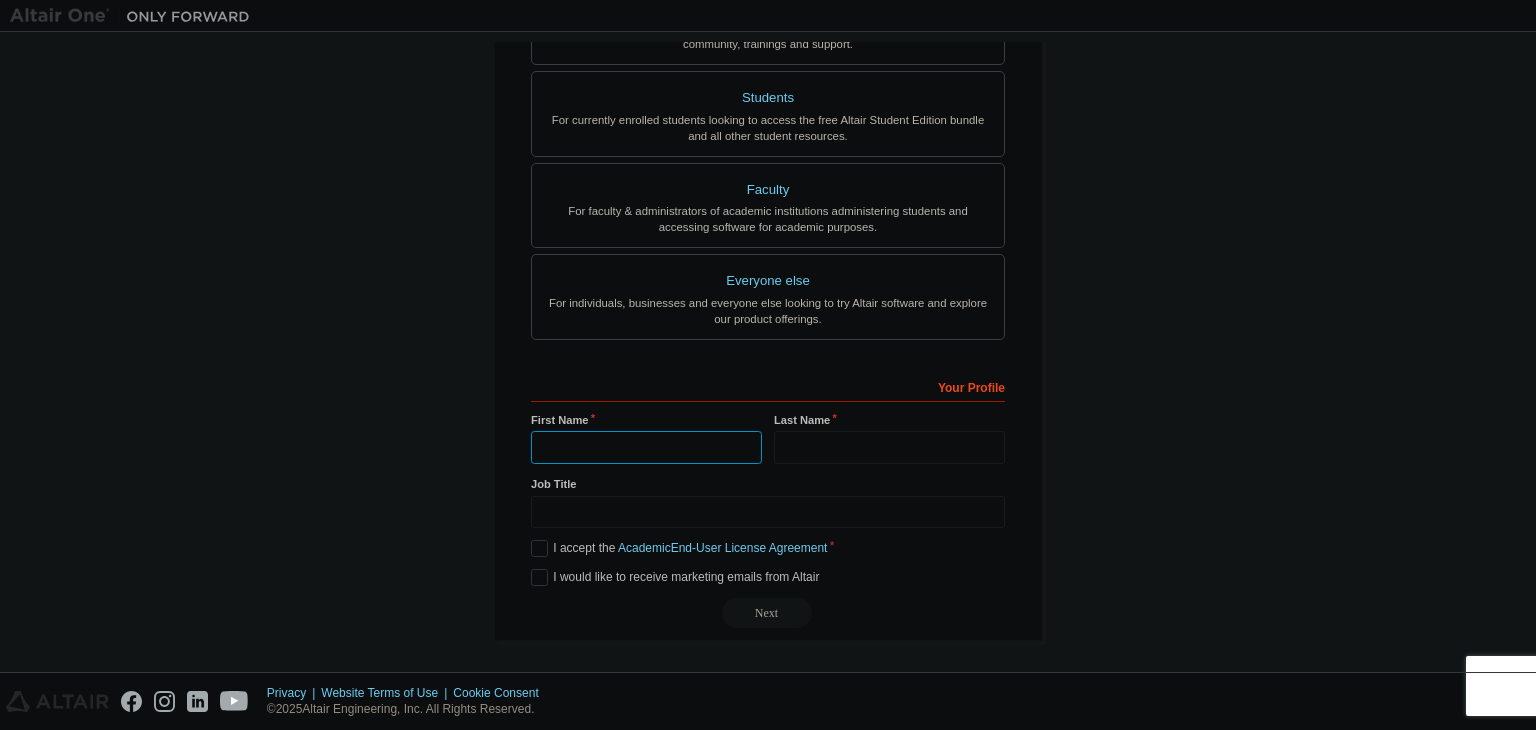 click at bounding box center (646, 447) 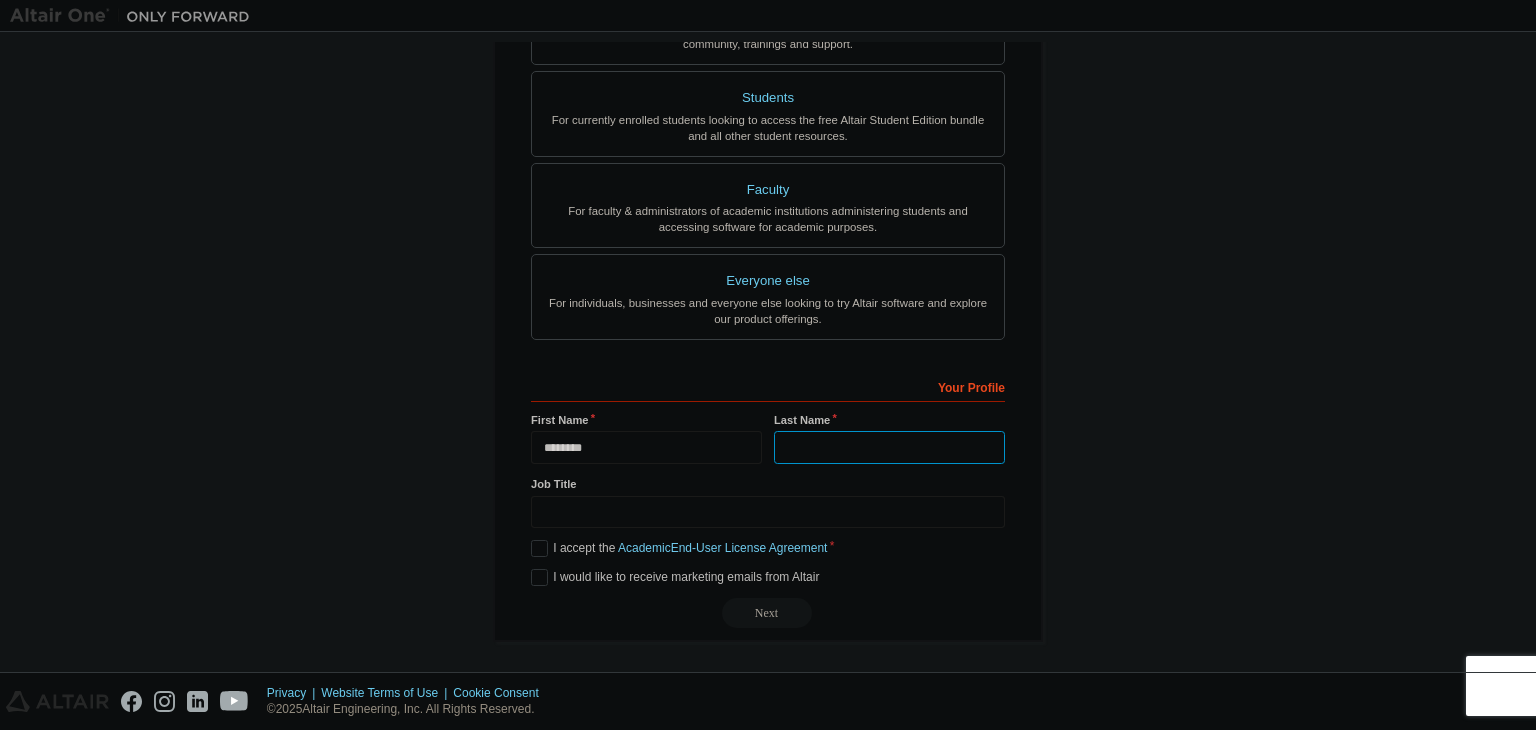 type on "**********" 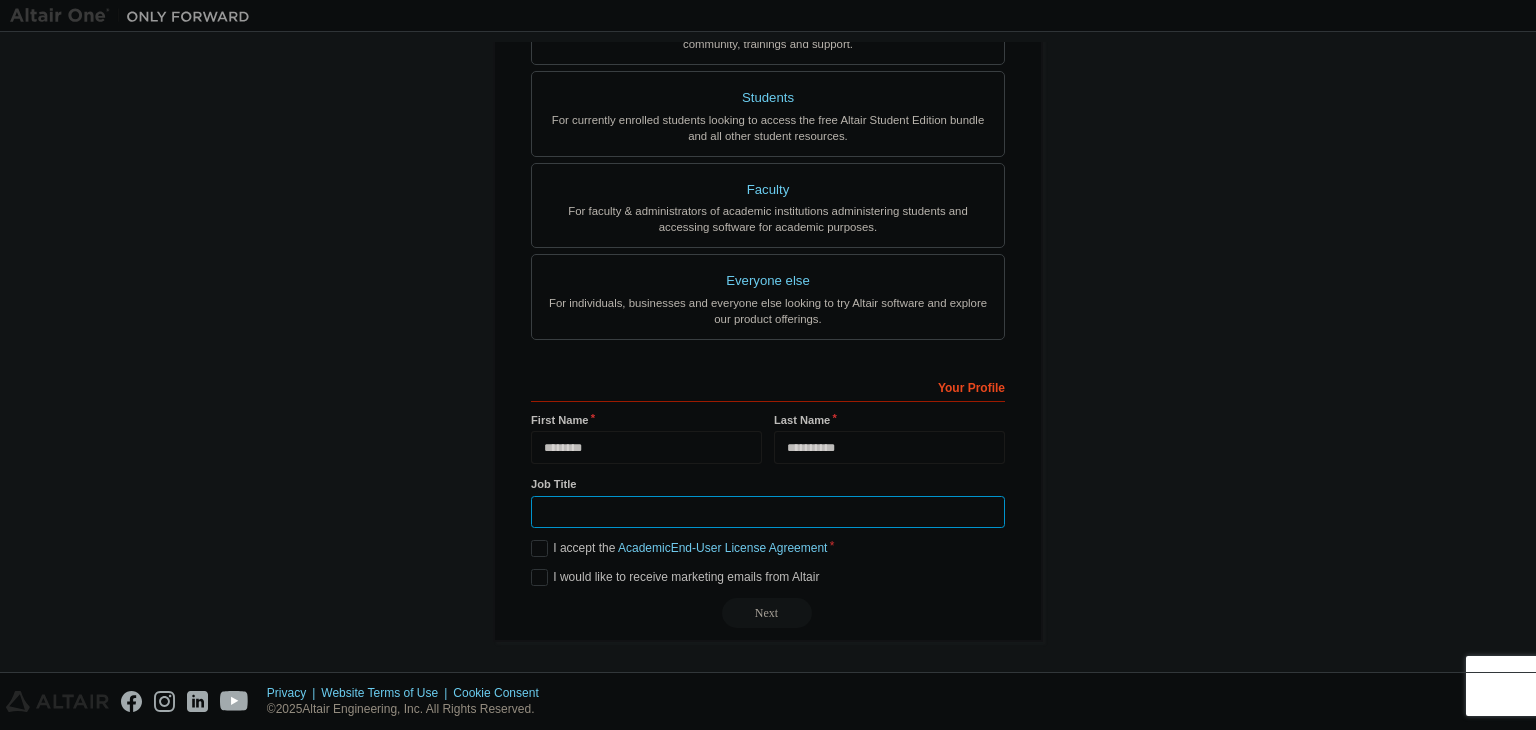 click at bounding box center (768, 512) 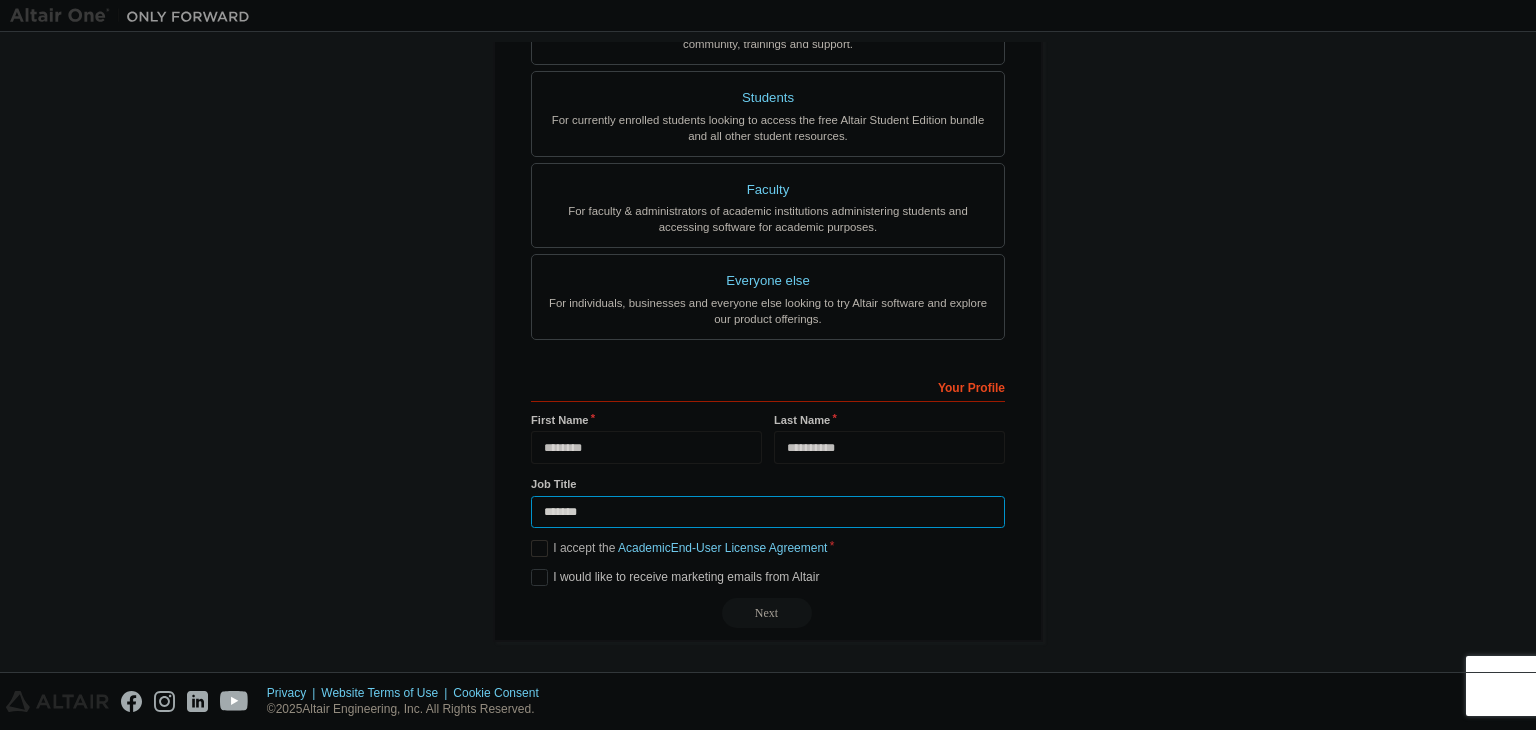 type on "*******" 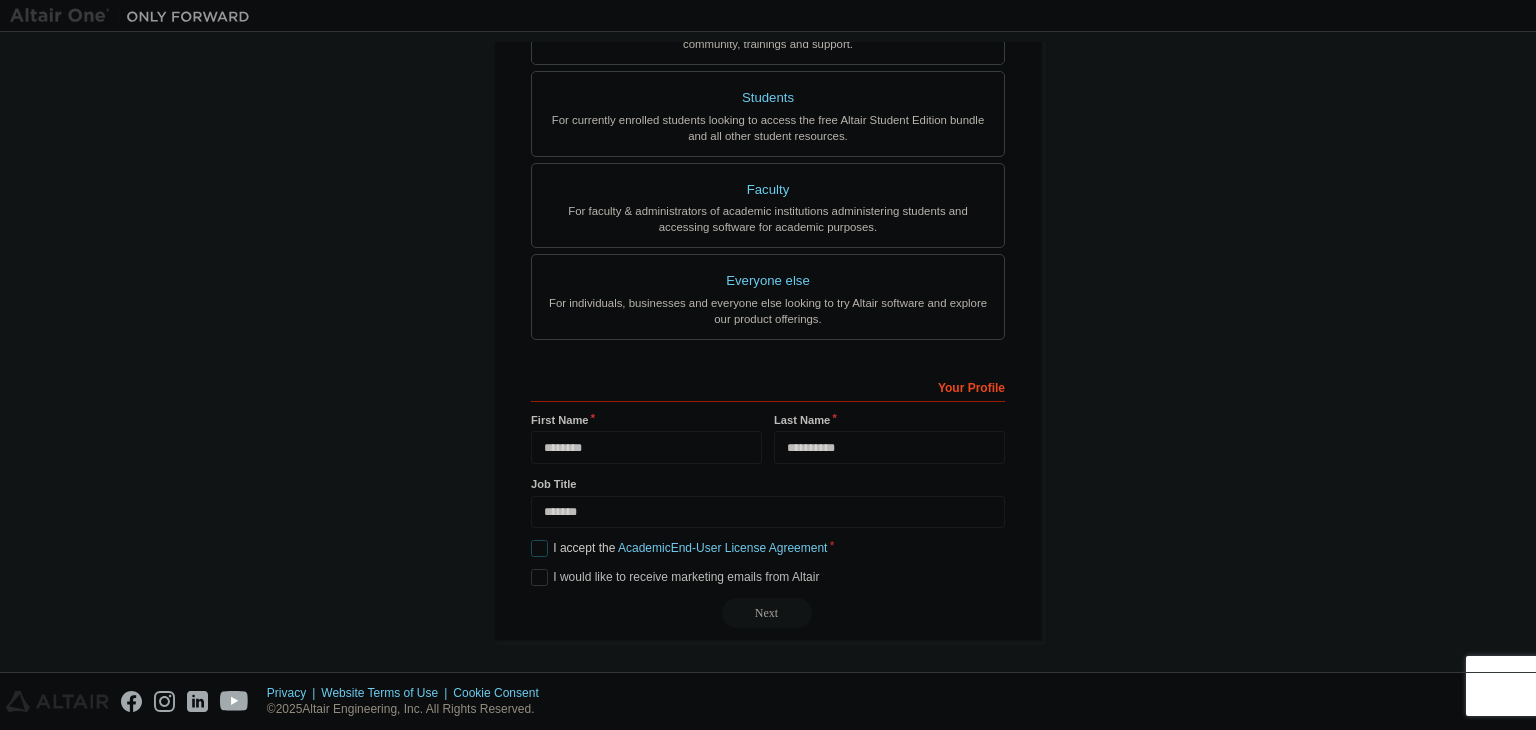 click on "I accept the   Academic   End-User License Agreement" at bounding box center [679, 548] 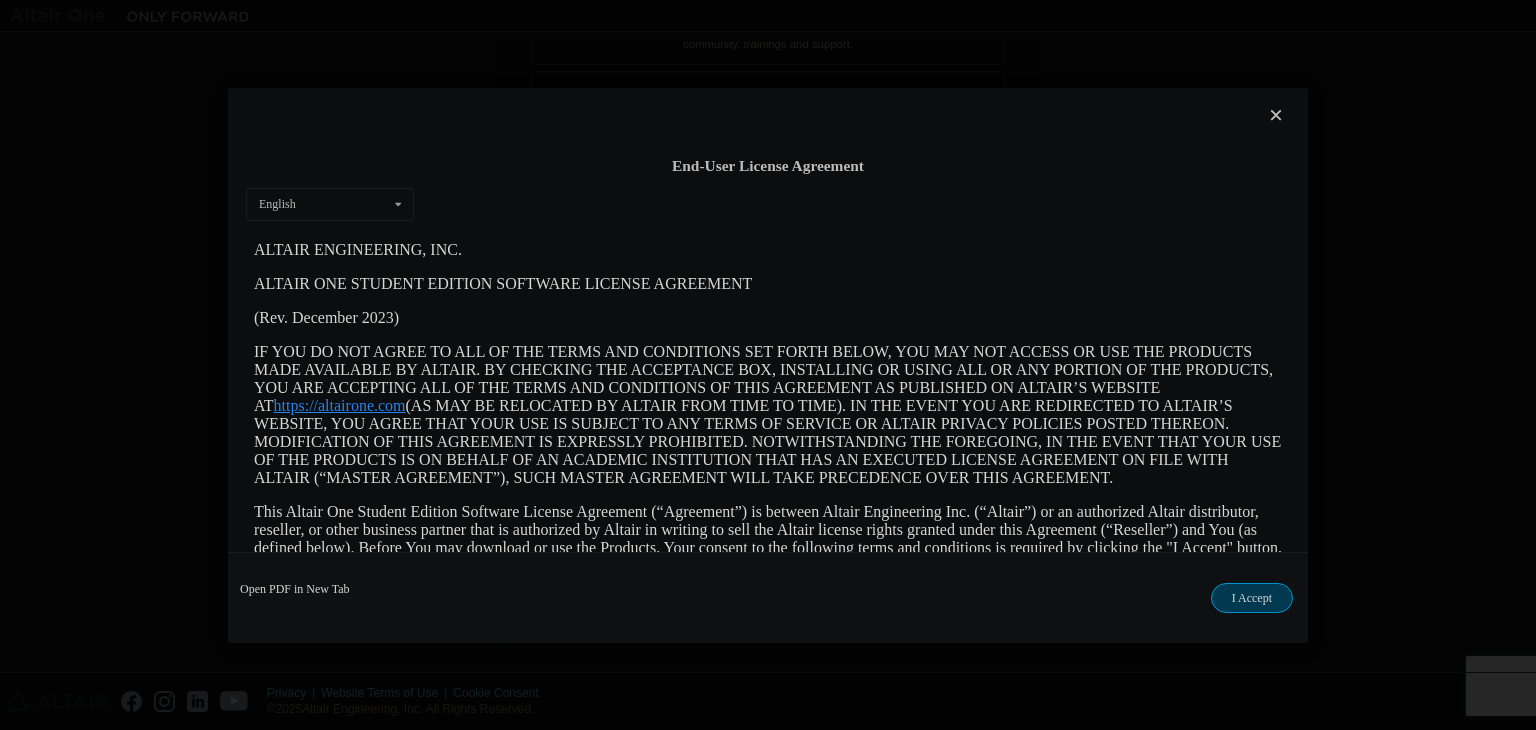 scroll, scrollTop: 0, scrollLeft: 0, axis: both 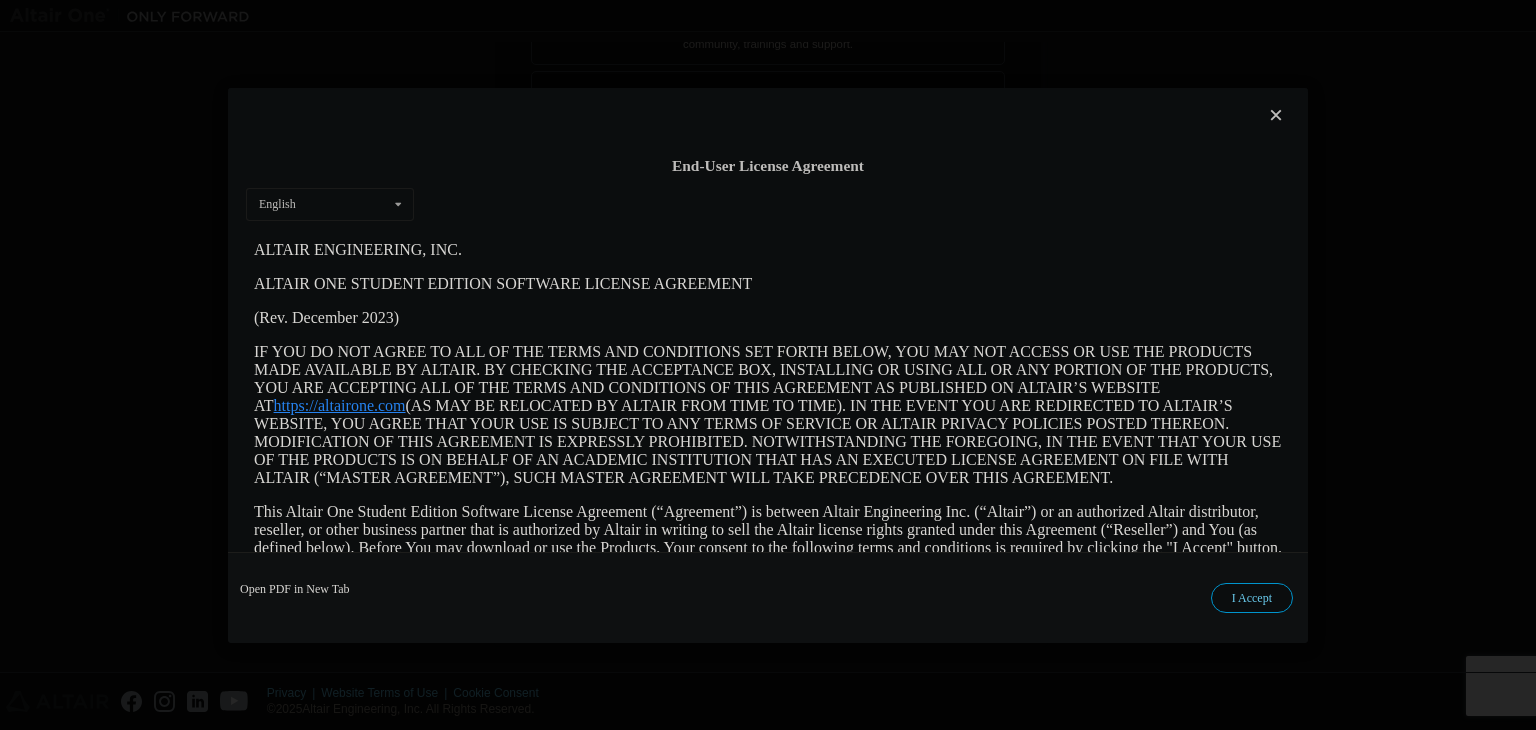 click on "I Accept" at bounding box center [1252, 598] 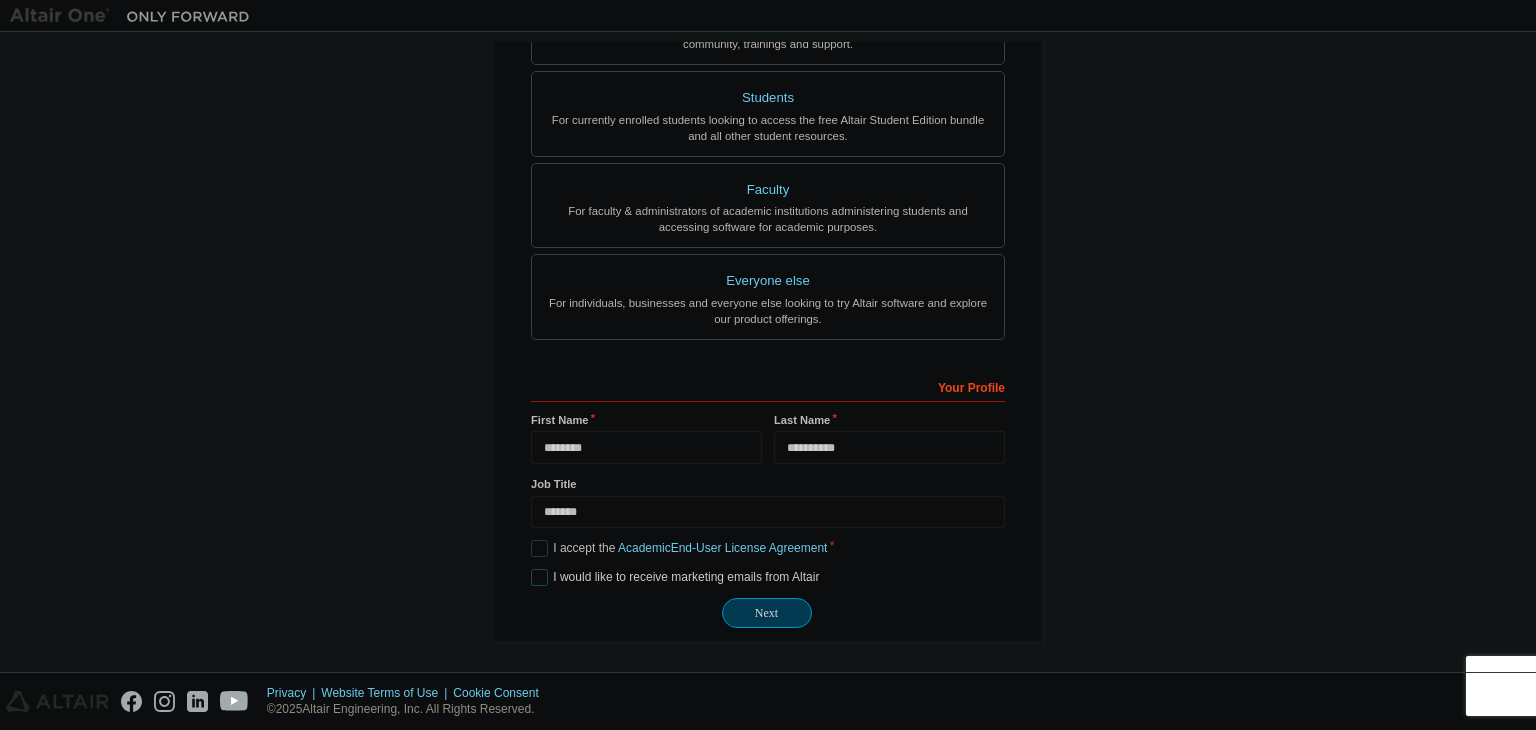 click on "I would like to receive marketing emails from Altair" at bounding box center (675, 577) 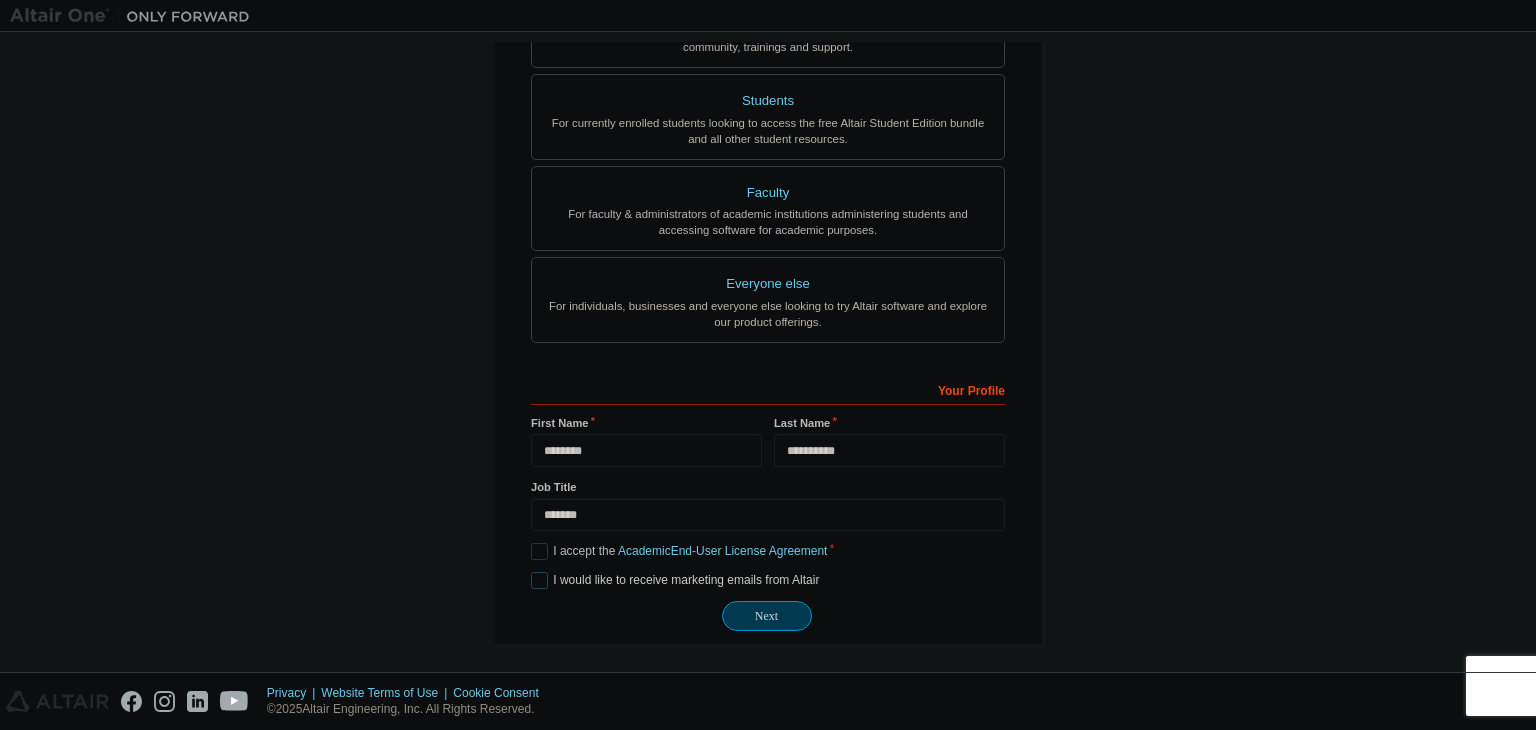 scroll, scrollTop: 435, scrollLeft: 0, axis: vertical 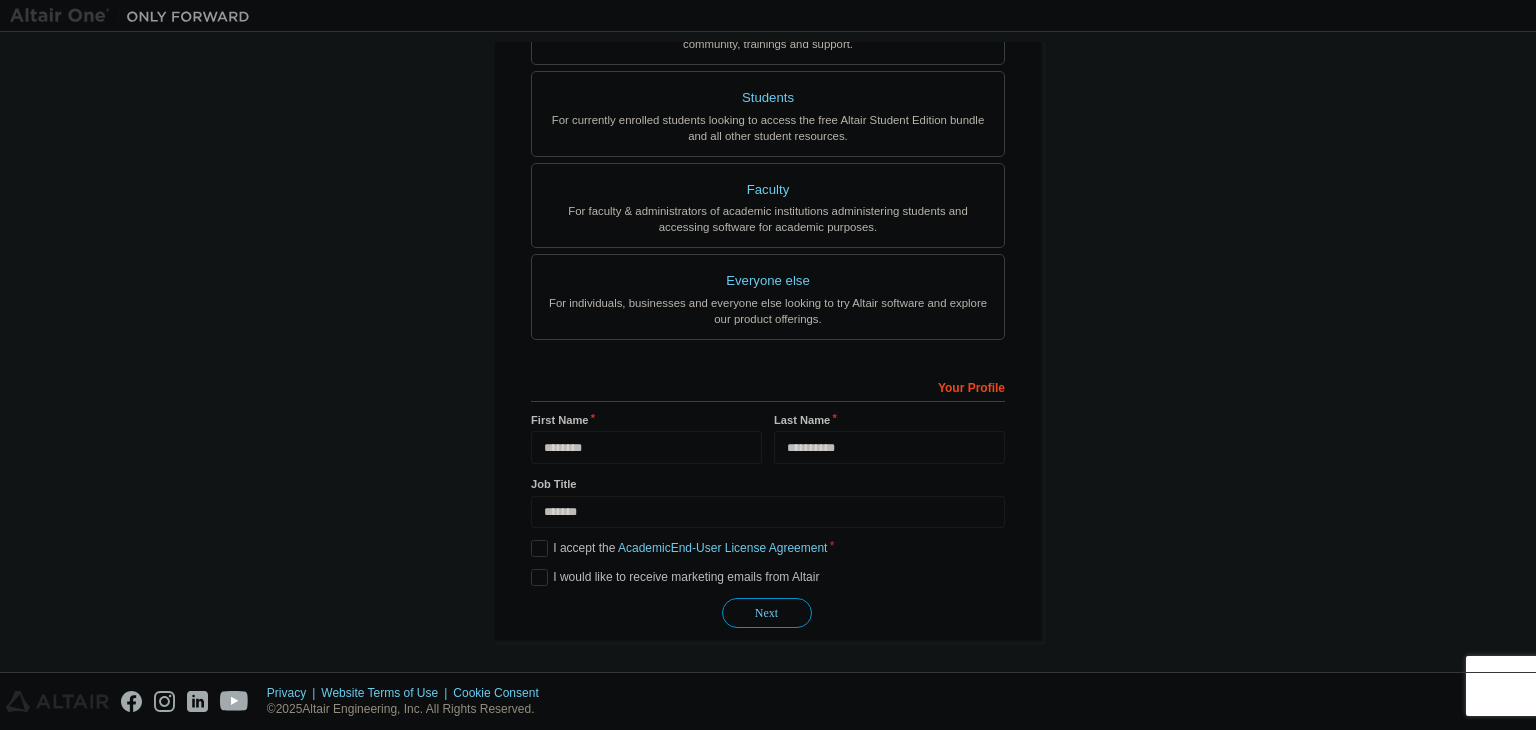 click on "Next" at bounding box center [767, 613] 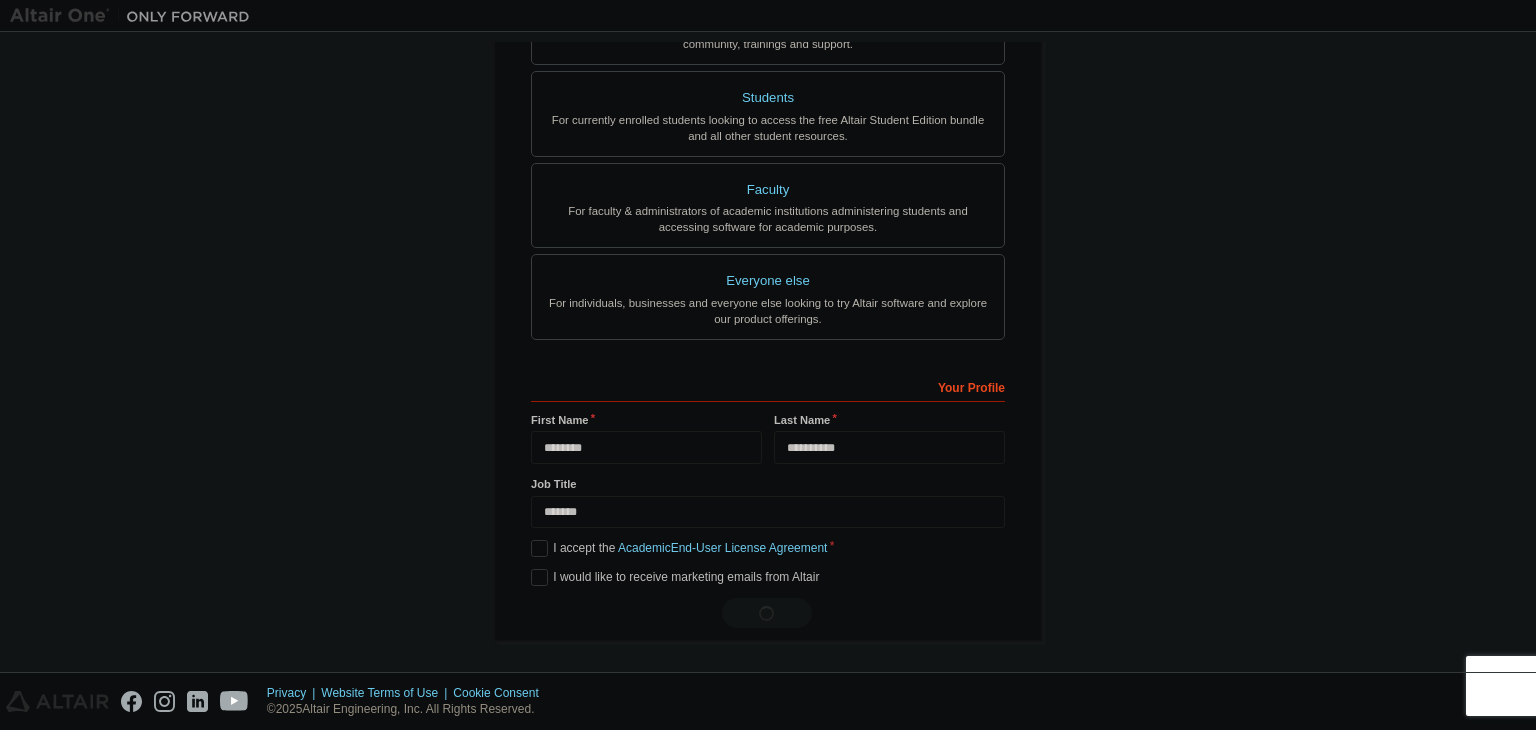 scroll, scrollTop: 0, scrollLeft: 0, axis: both 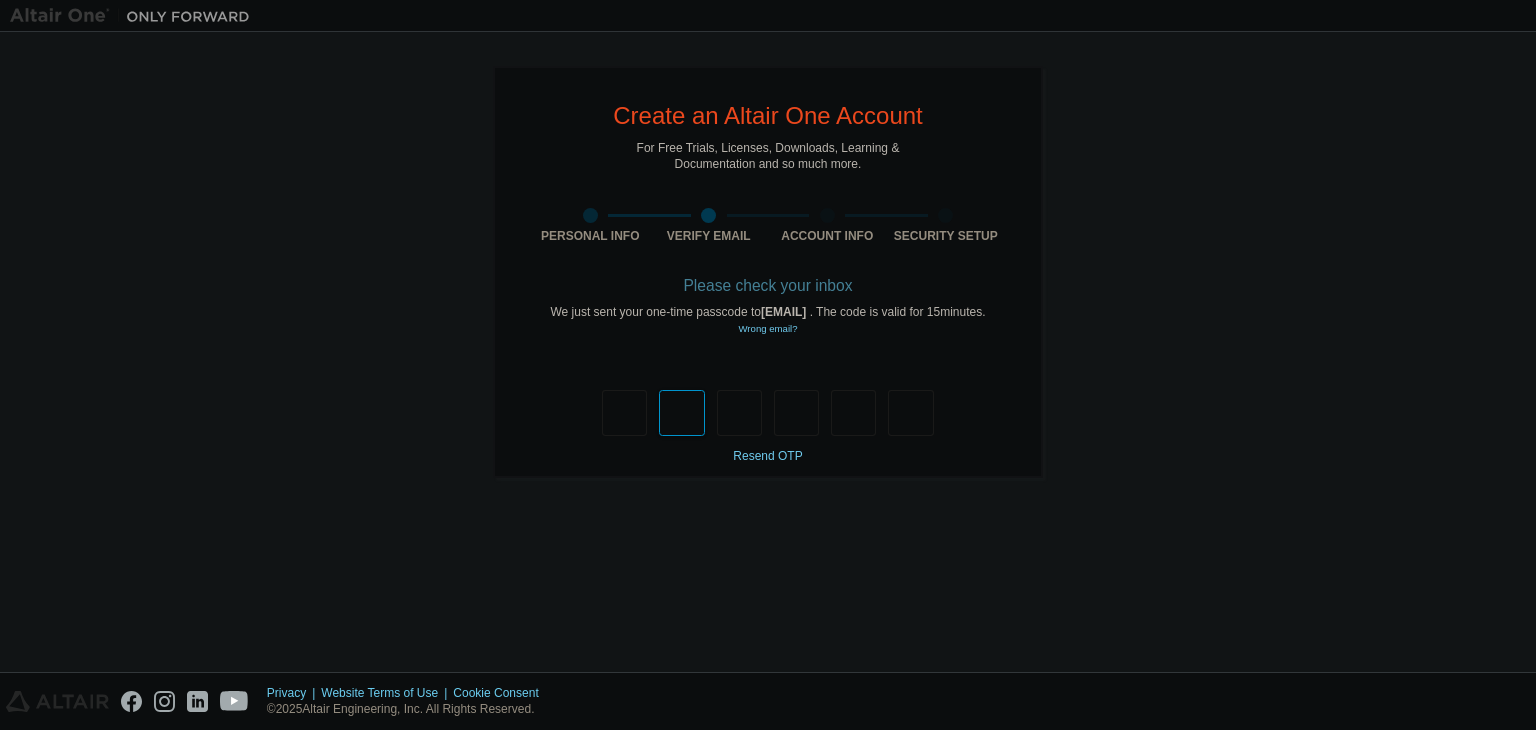 click at bounding box center (681, 413) 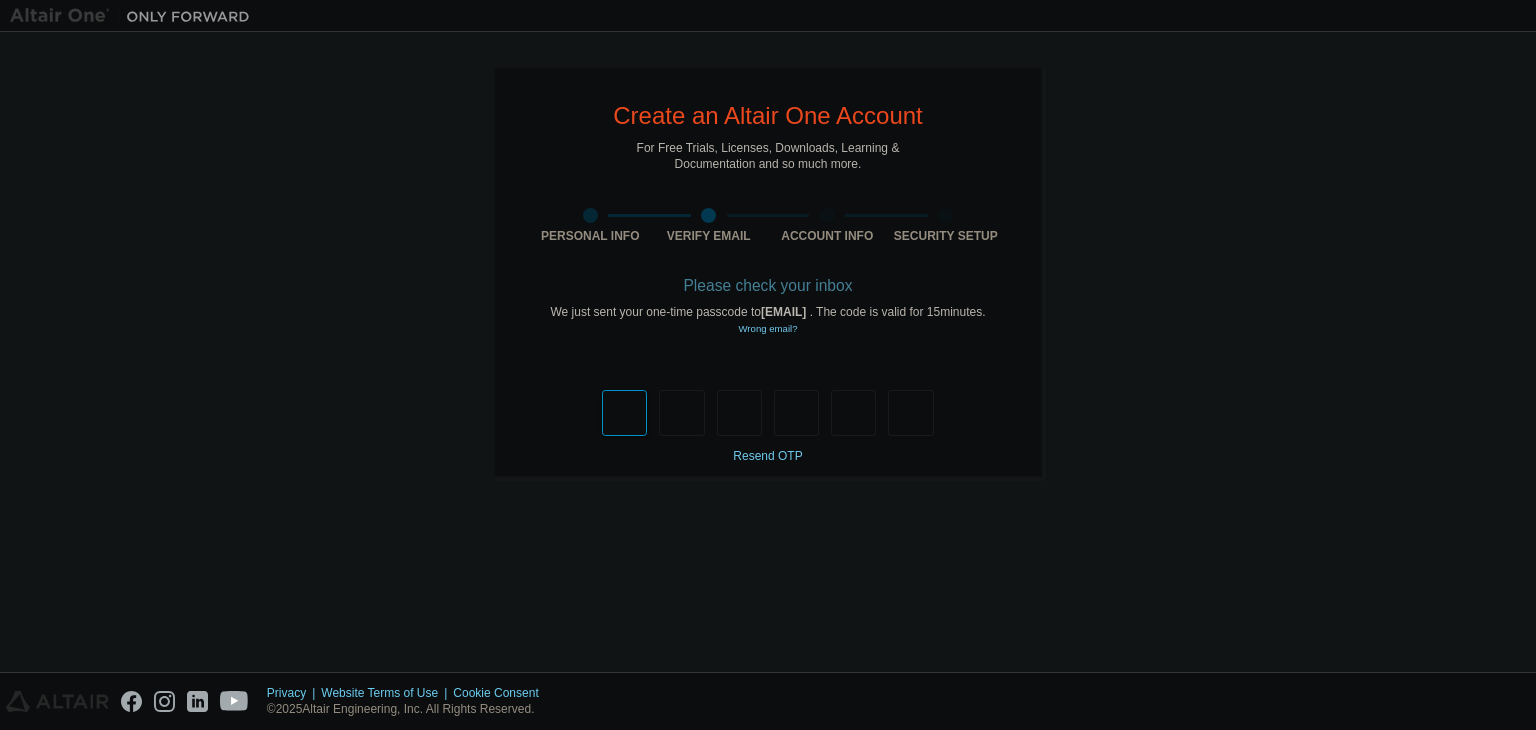 click at bounding box center (624, 413) 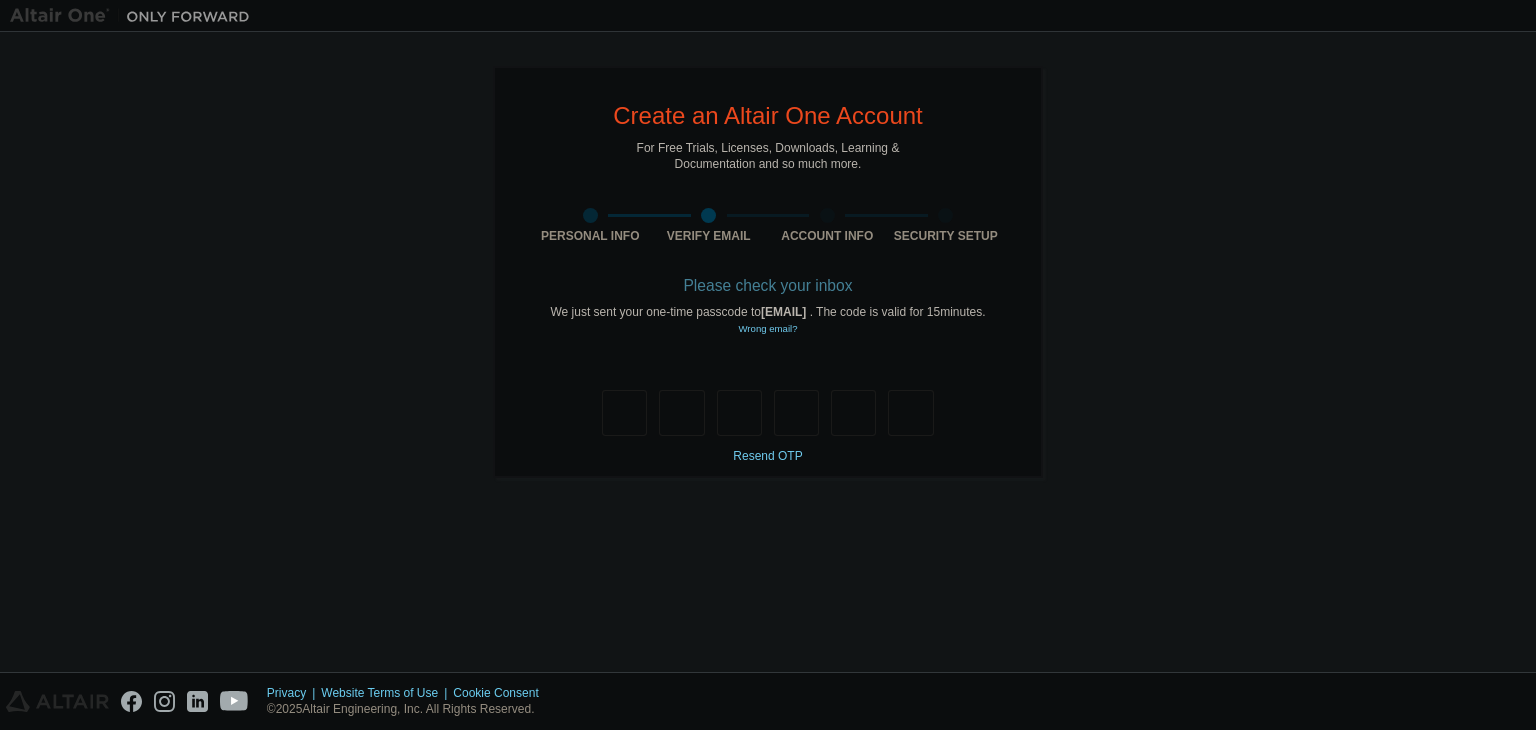 click on "Verify Email" at bounding box center [709, 226] 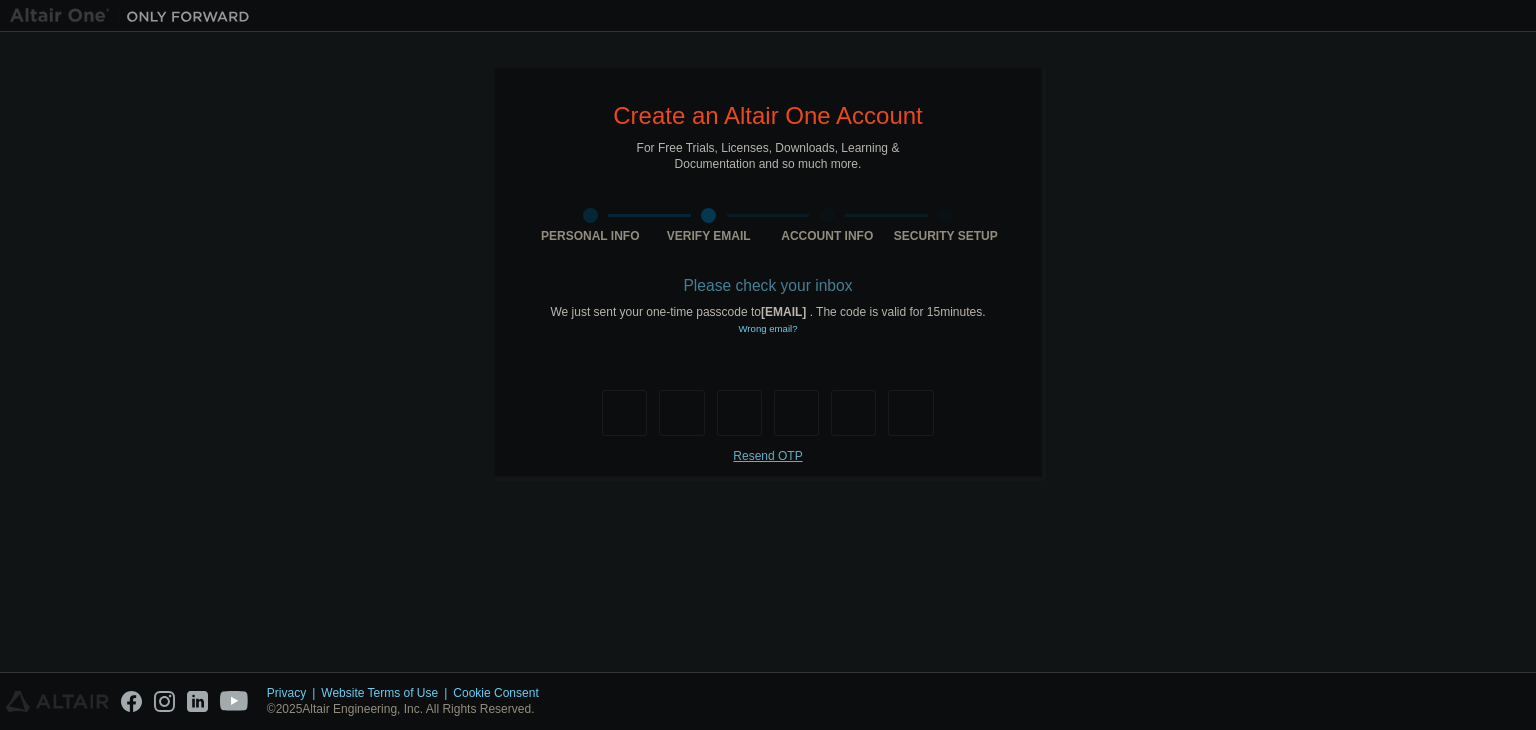 click on "Resend OTP" at bounding box center (767, 456) 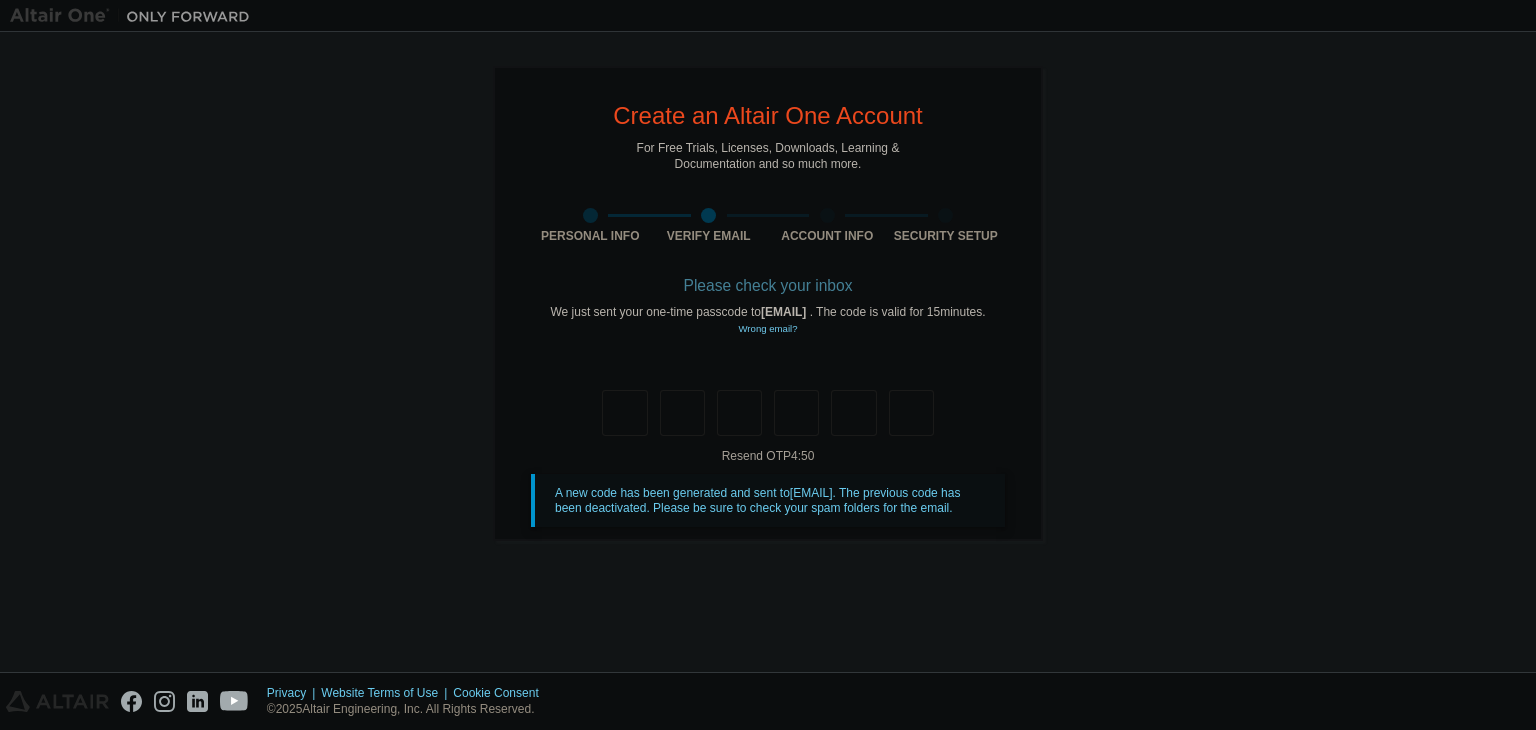 click at bounding box center (768, 392) 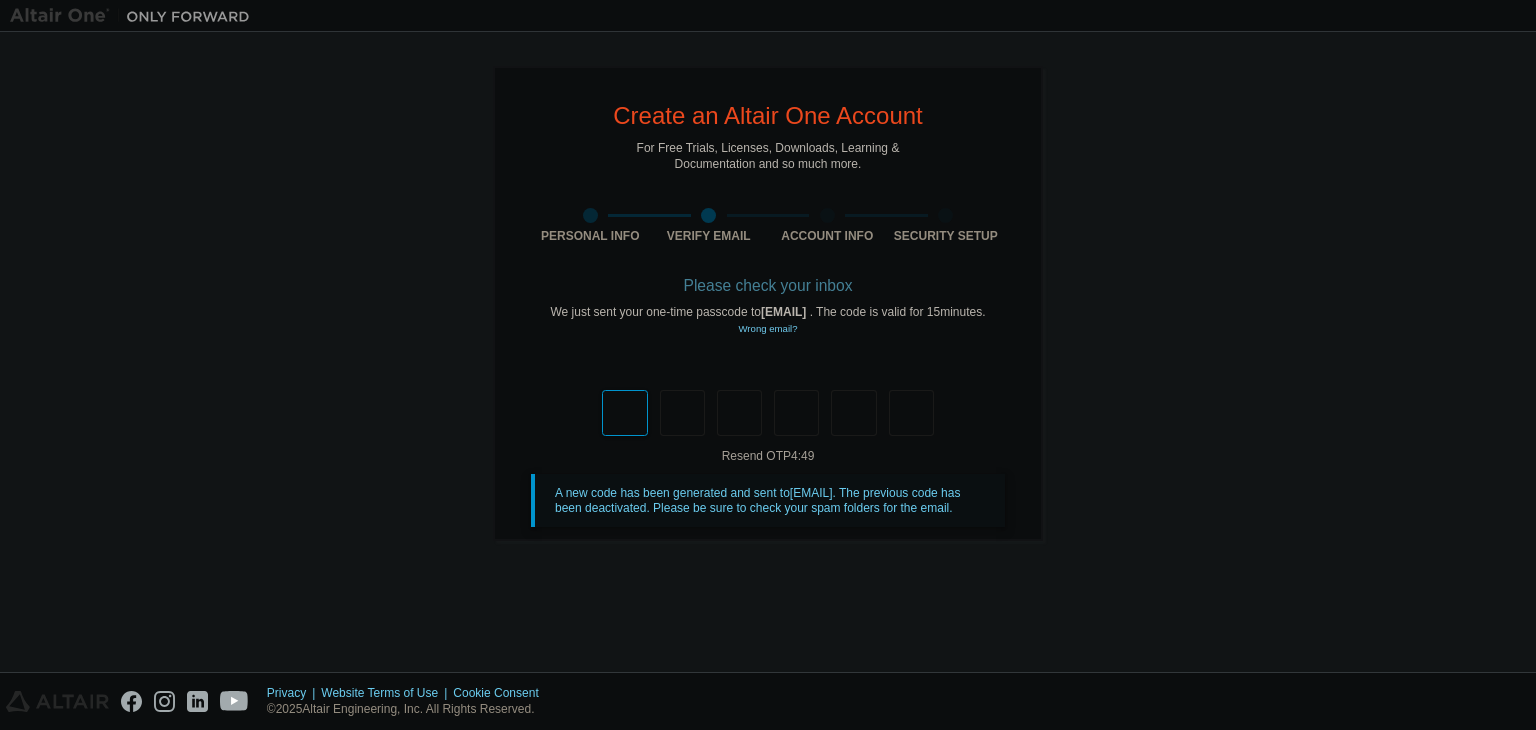 click at bounding box center [624, 413] 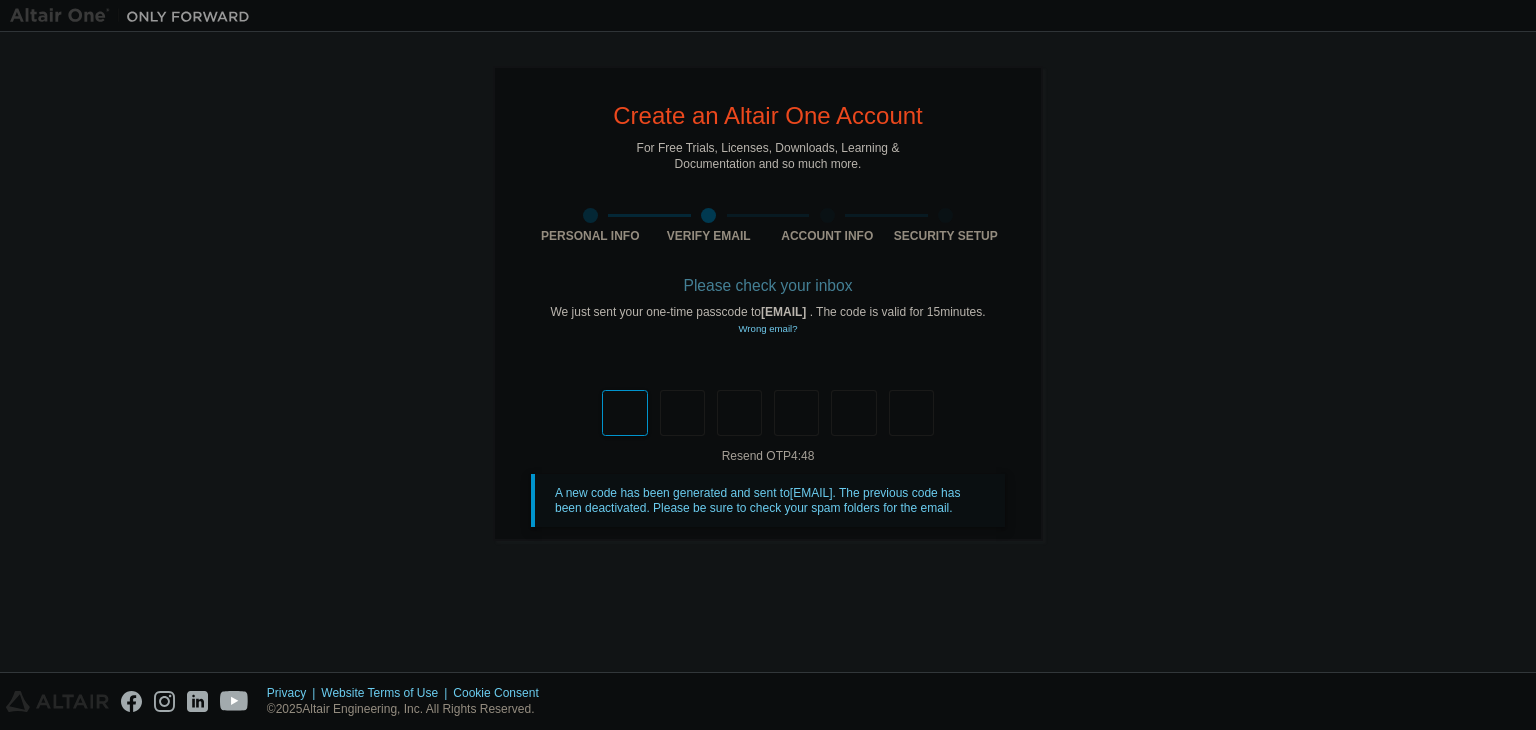 type on "*" 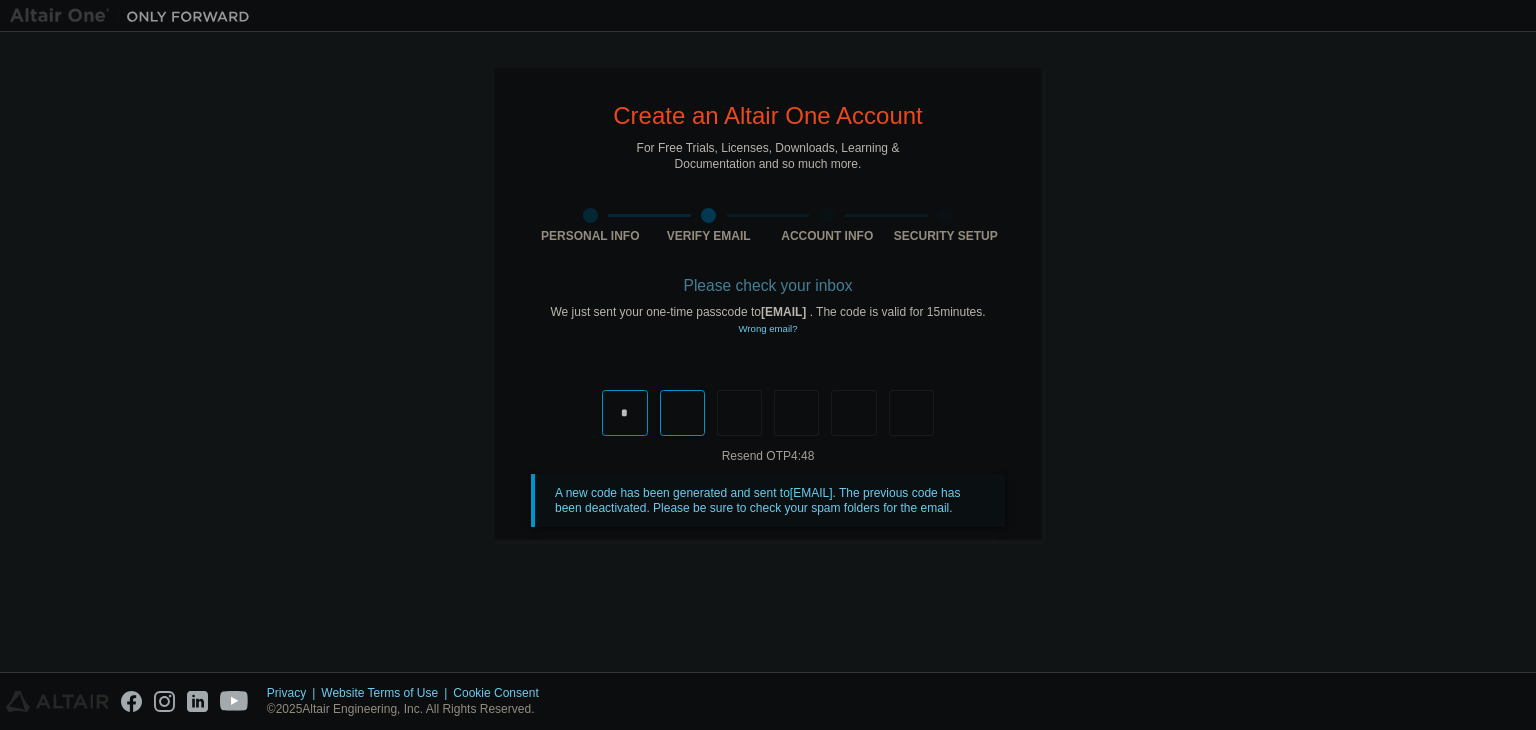 type on "*" 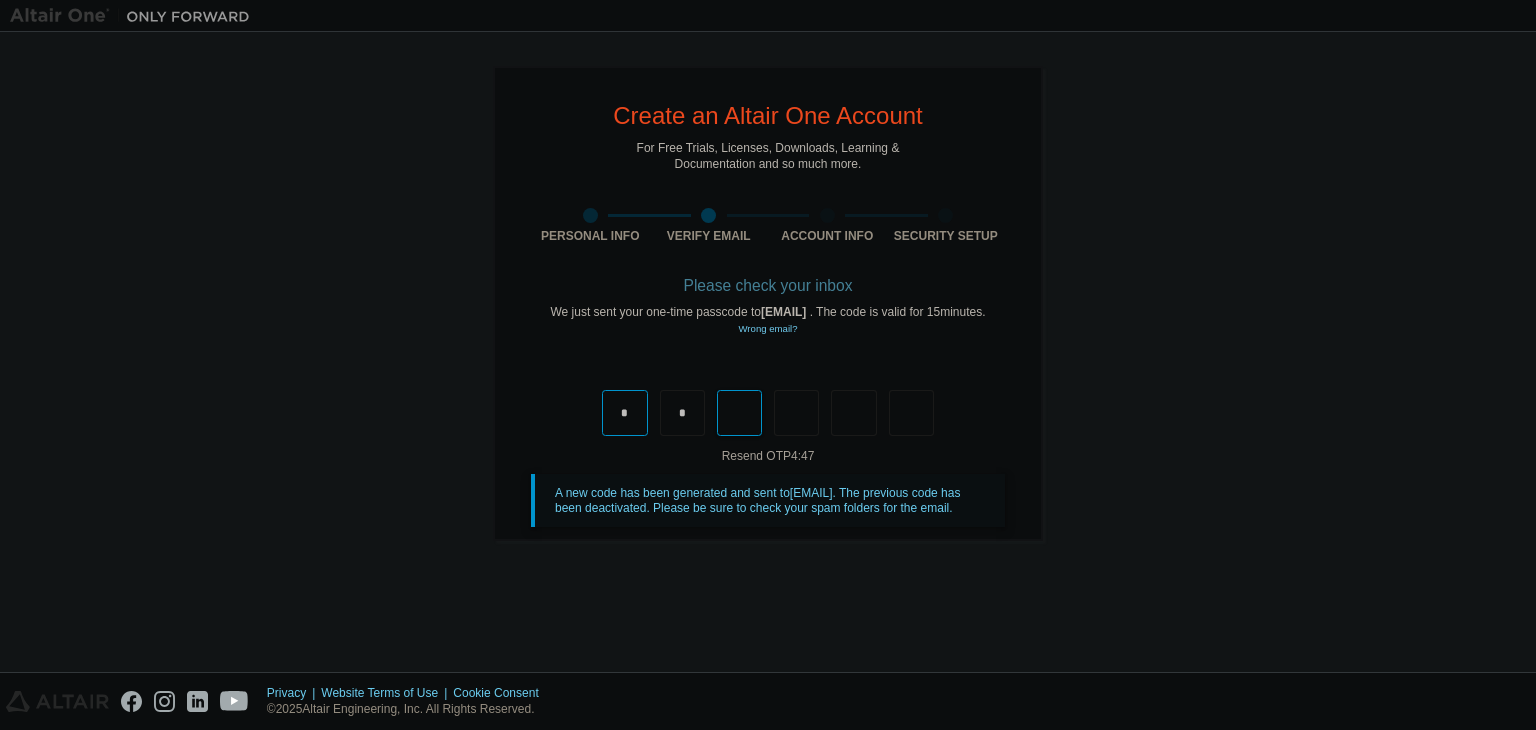 type on "*" 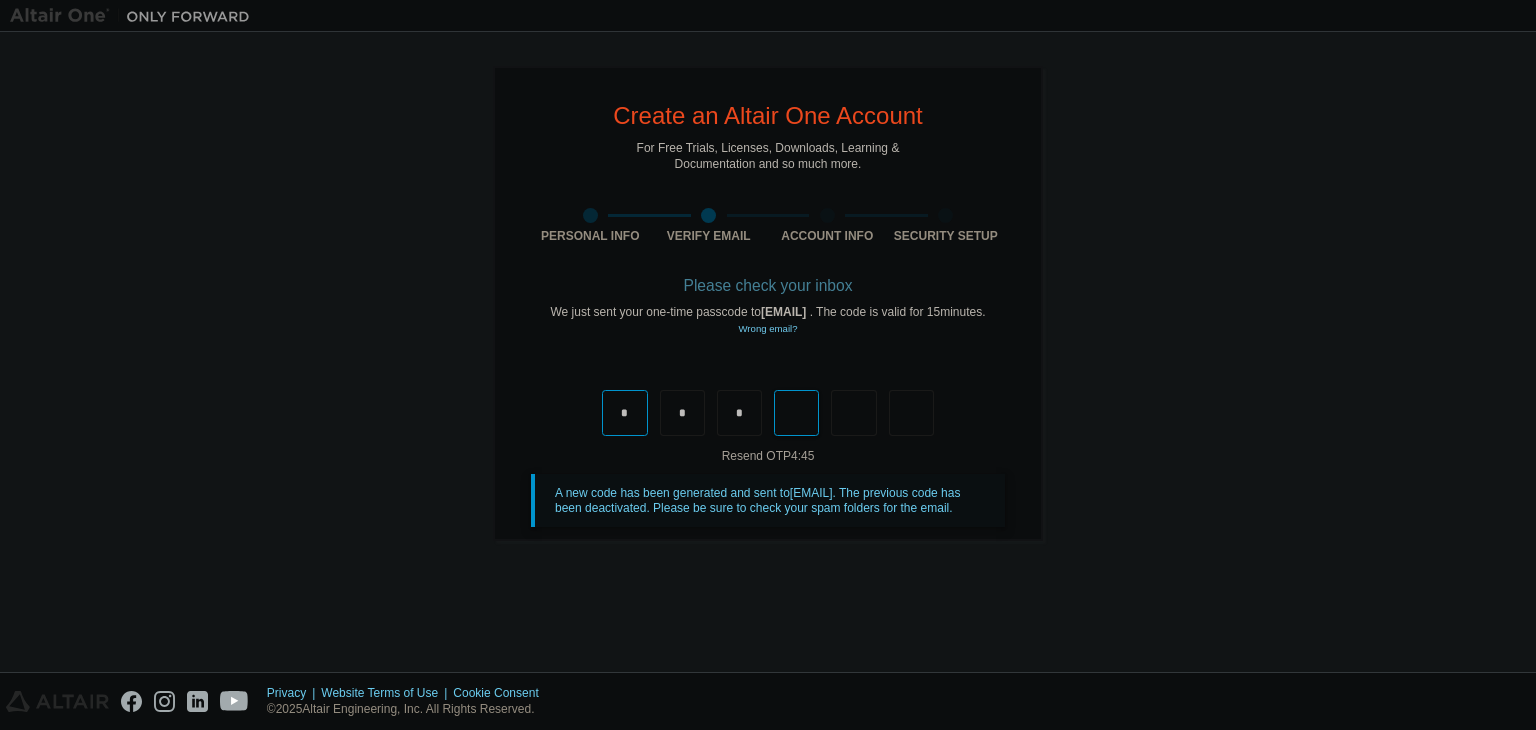 type on "*" 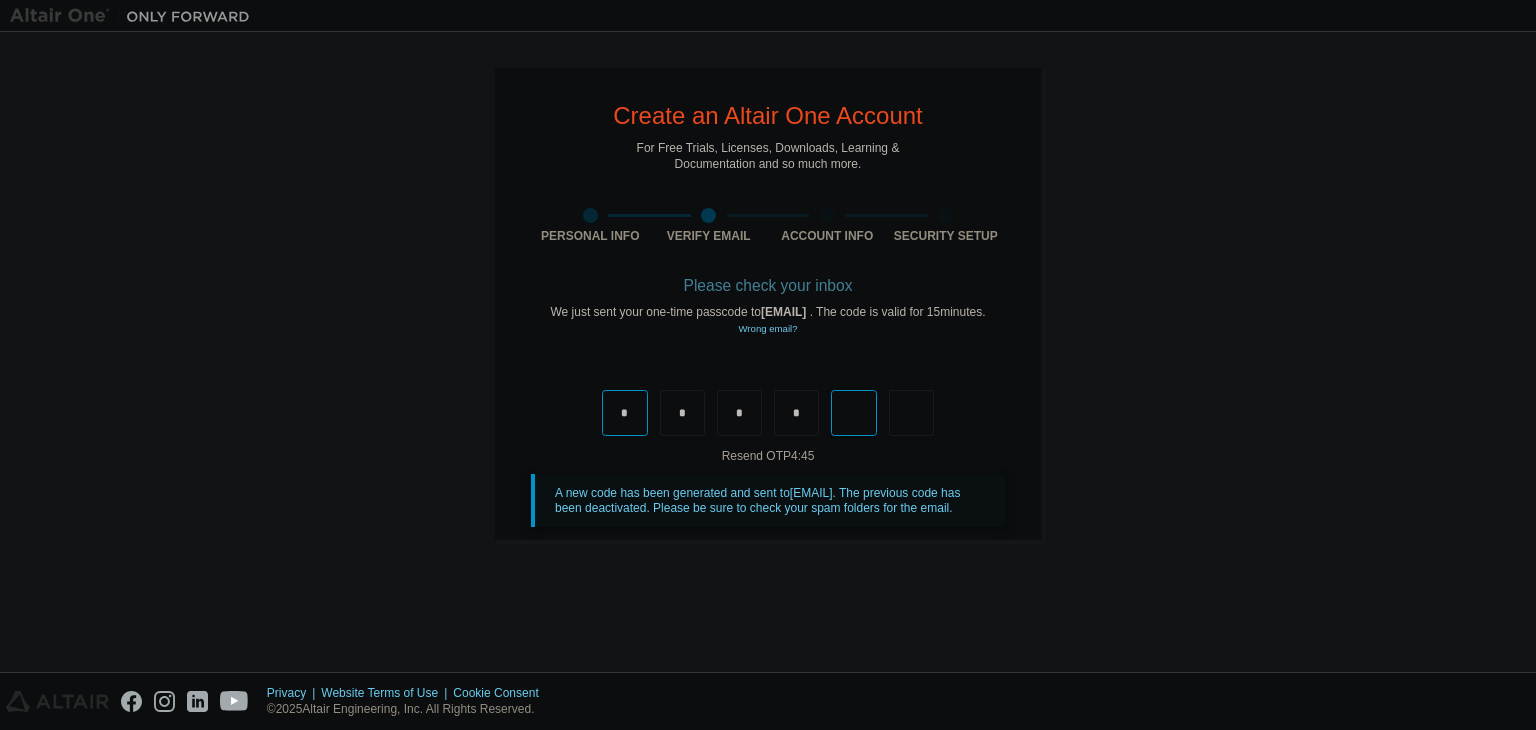 type on "*" 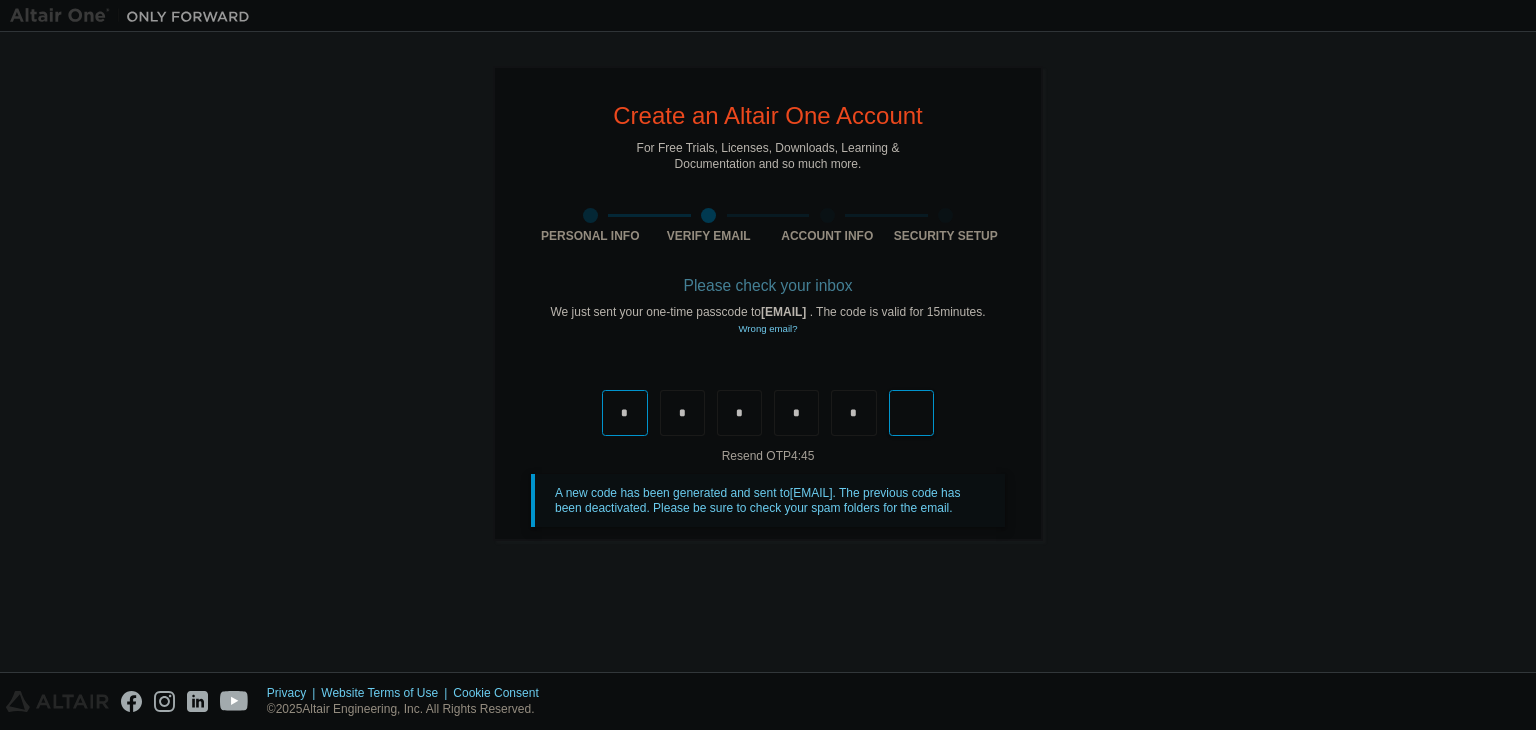 type on "*" 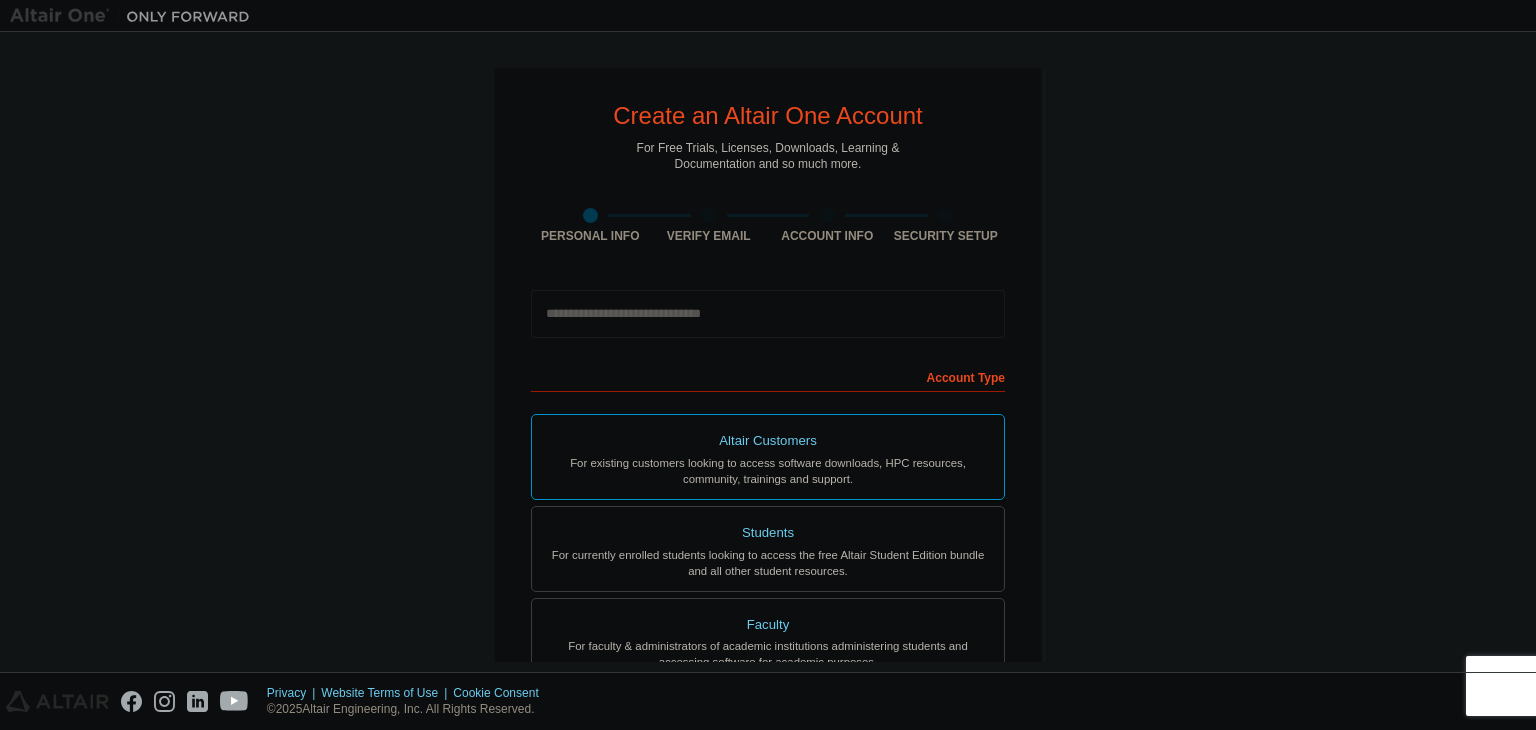 scroll, scrollTop: 0, scrollLeft: 0, axis: both 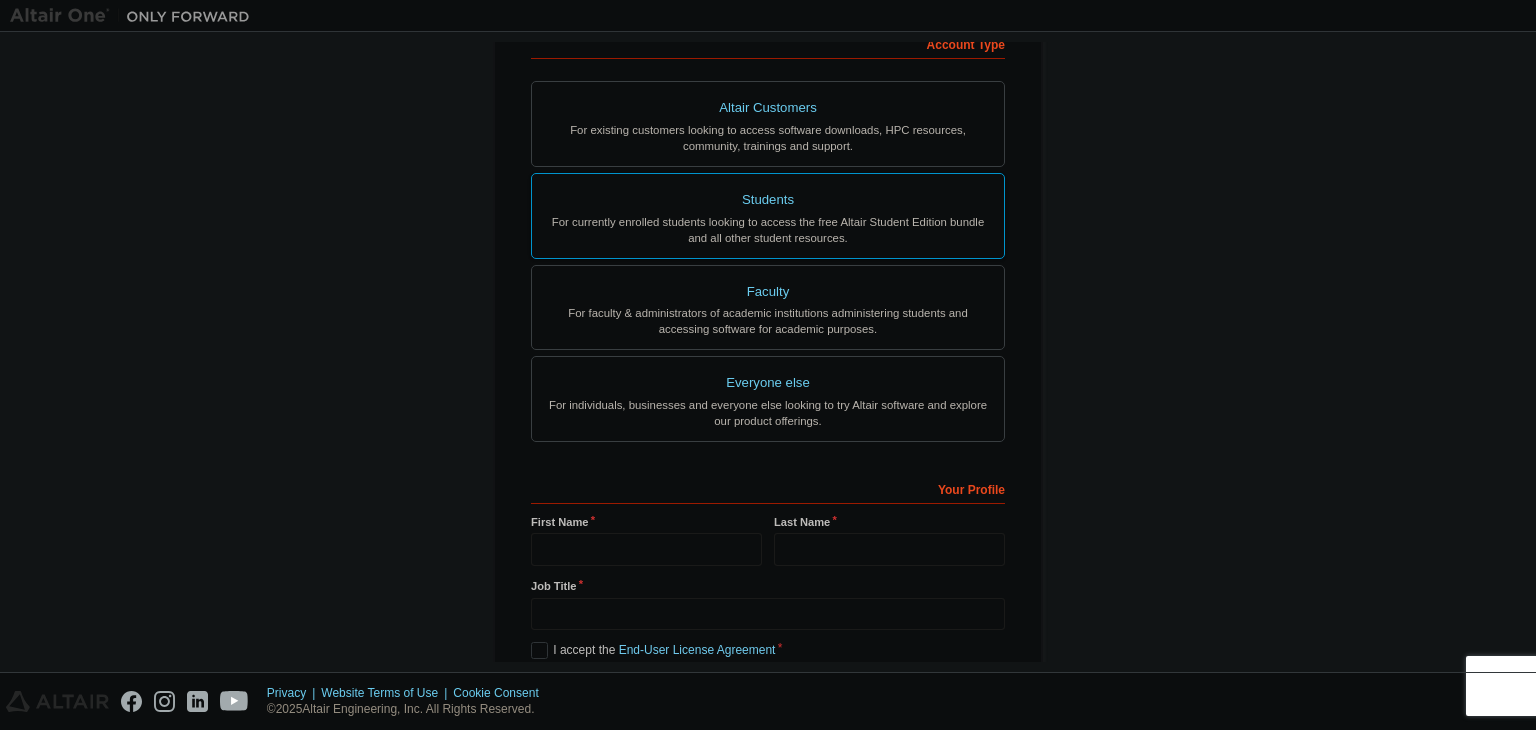 click on "For currently enrolled students looking to access the free Altair Student Edition bundle and all other student resources." at bounding box center [768, 230] 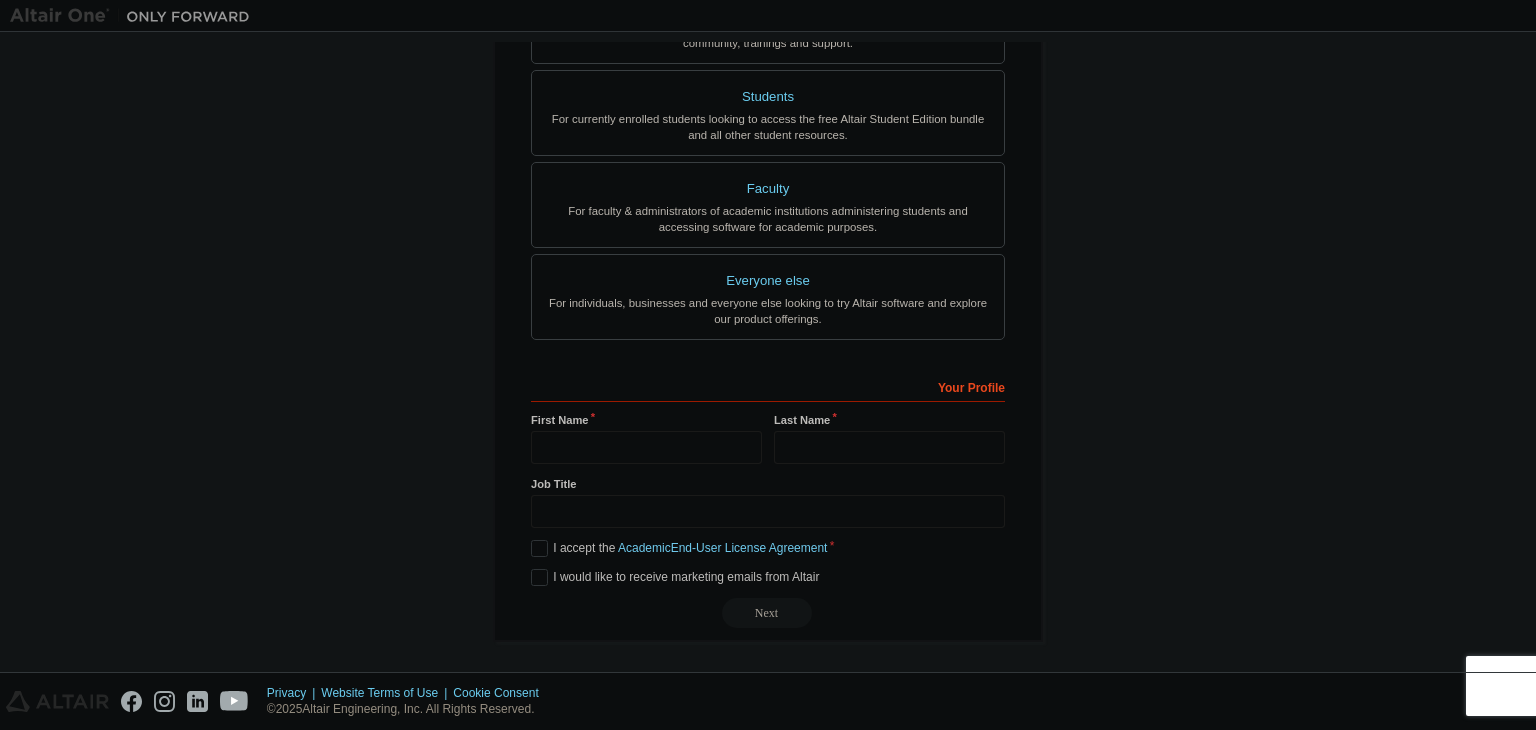 scroll, scrollTop: 0, scrollLeft: 0, axis: both 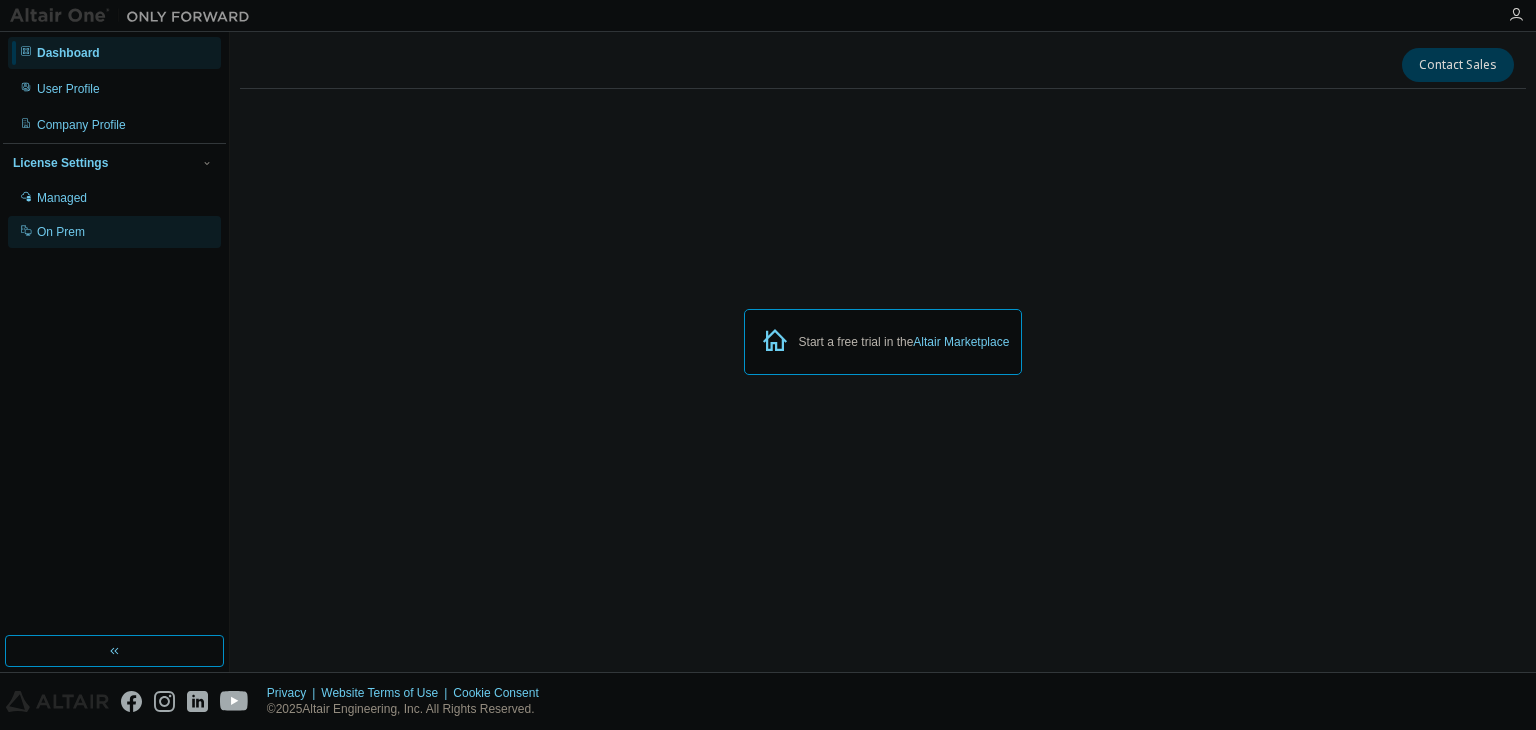click on "On Prem" at bounding box center (114, 232) 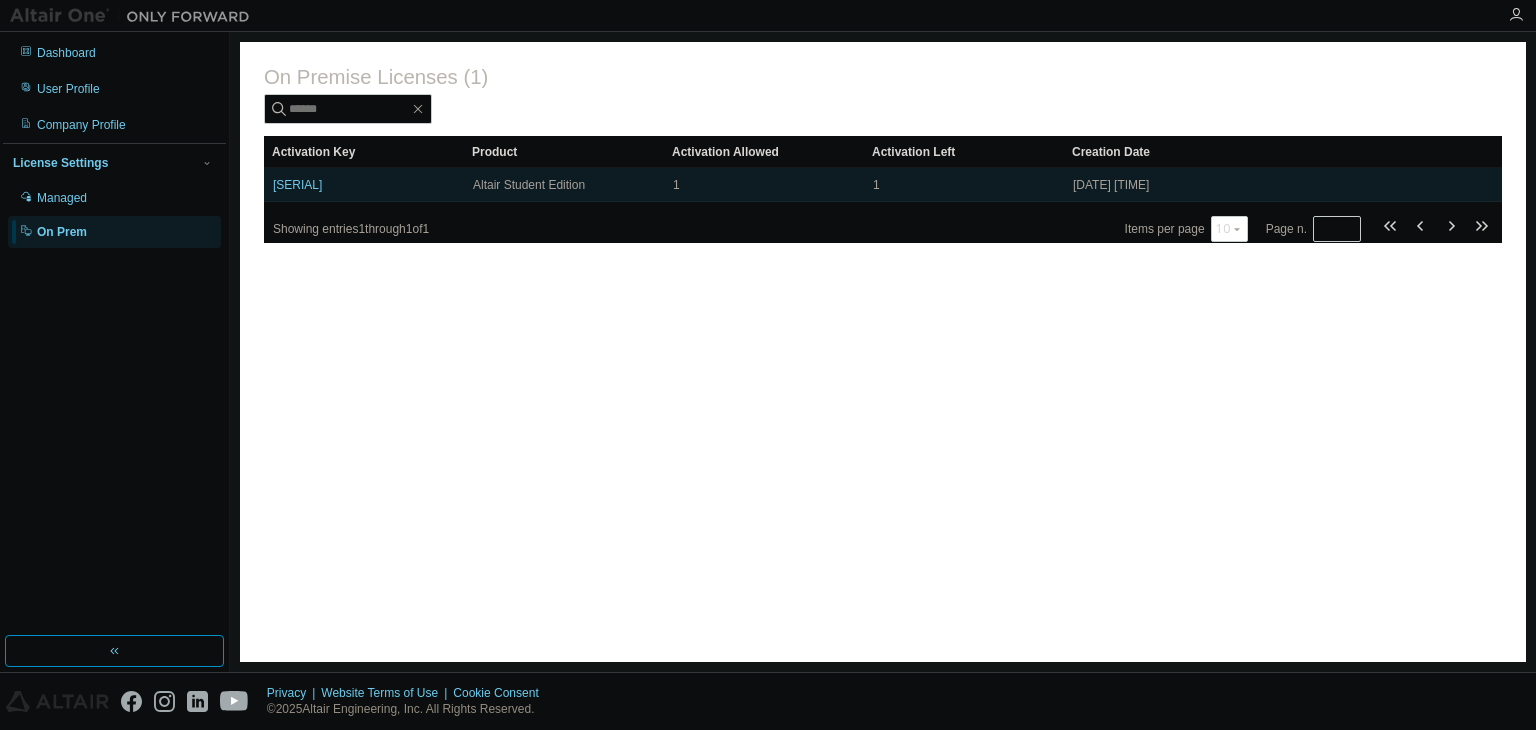 click on "[SERIAL]" at bounding box center (364, 185) 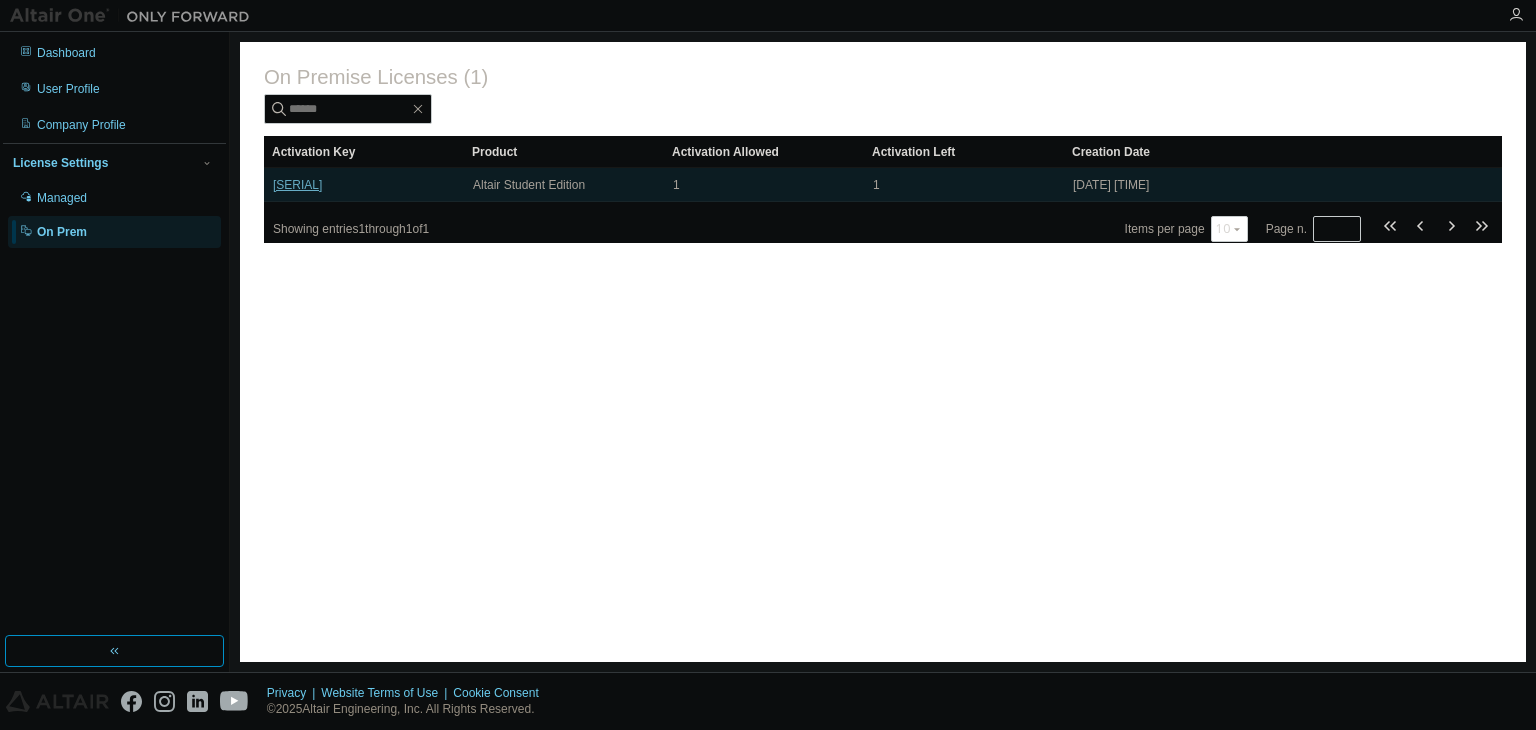 click on "[SERIAL]" at bounding box center [297, 185] 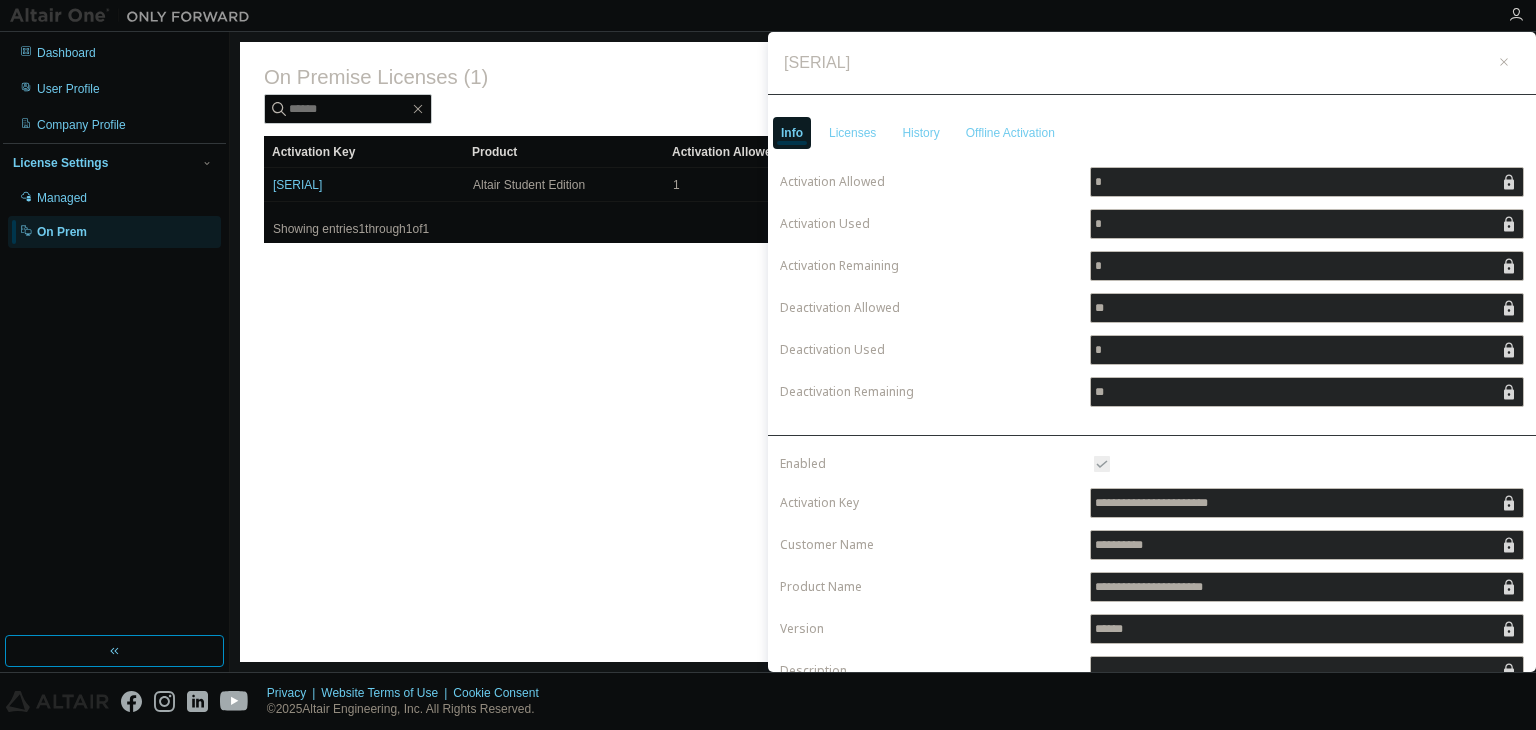 scroll, scrollTop: 0, scrollLeft: 0, axis: both 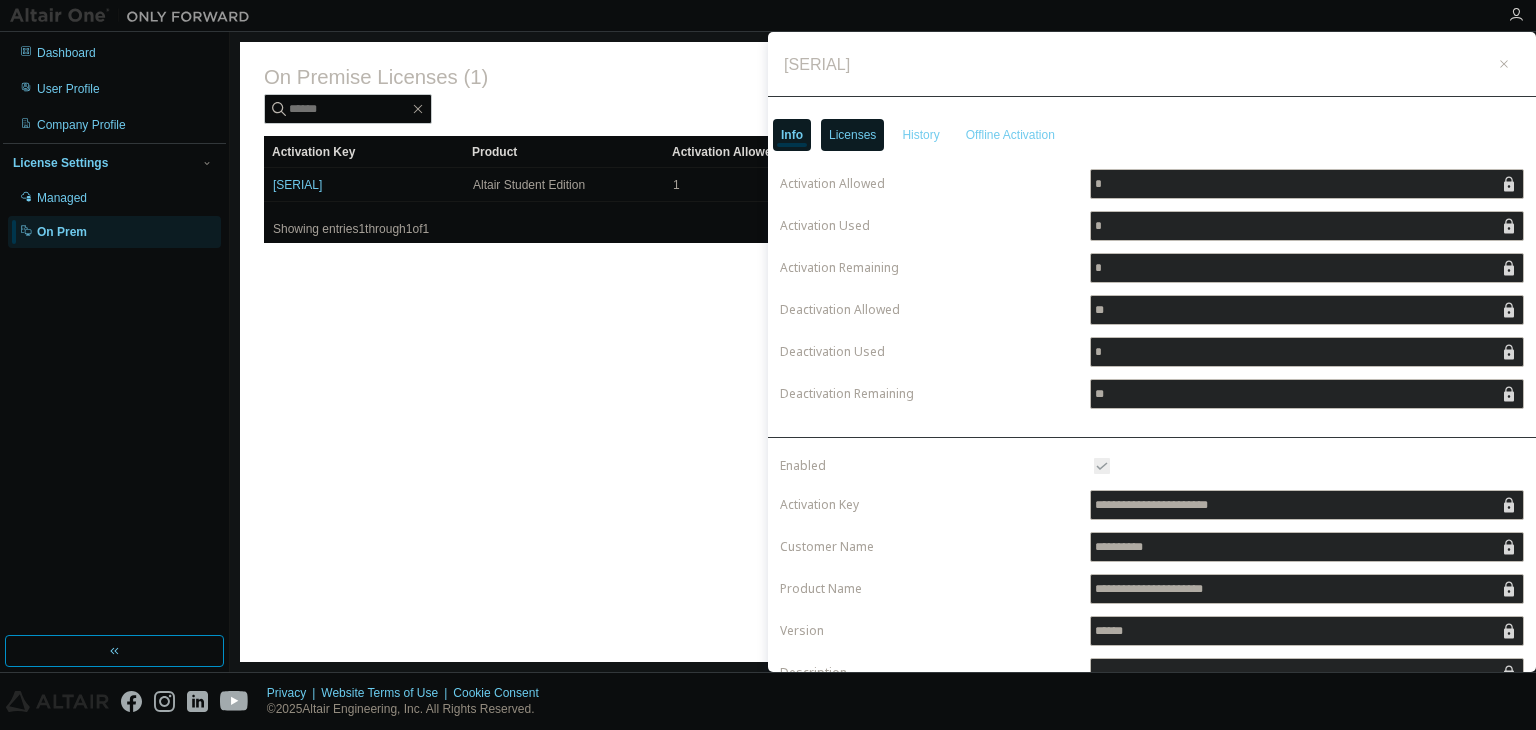 click on "Licenses" at bounding box center [852, 135] 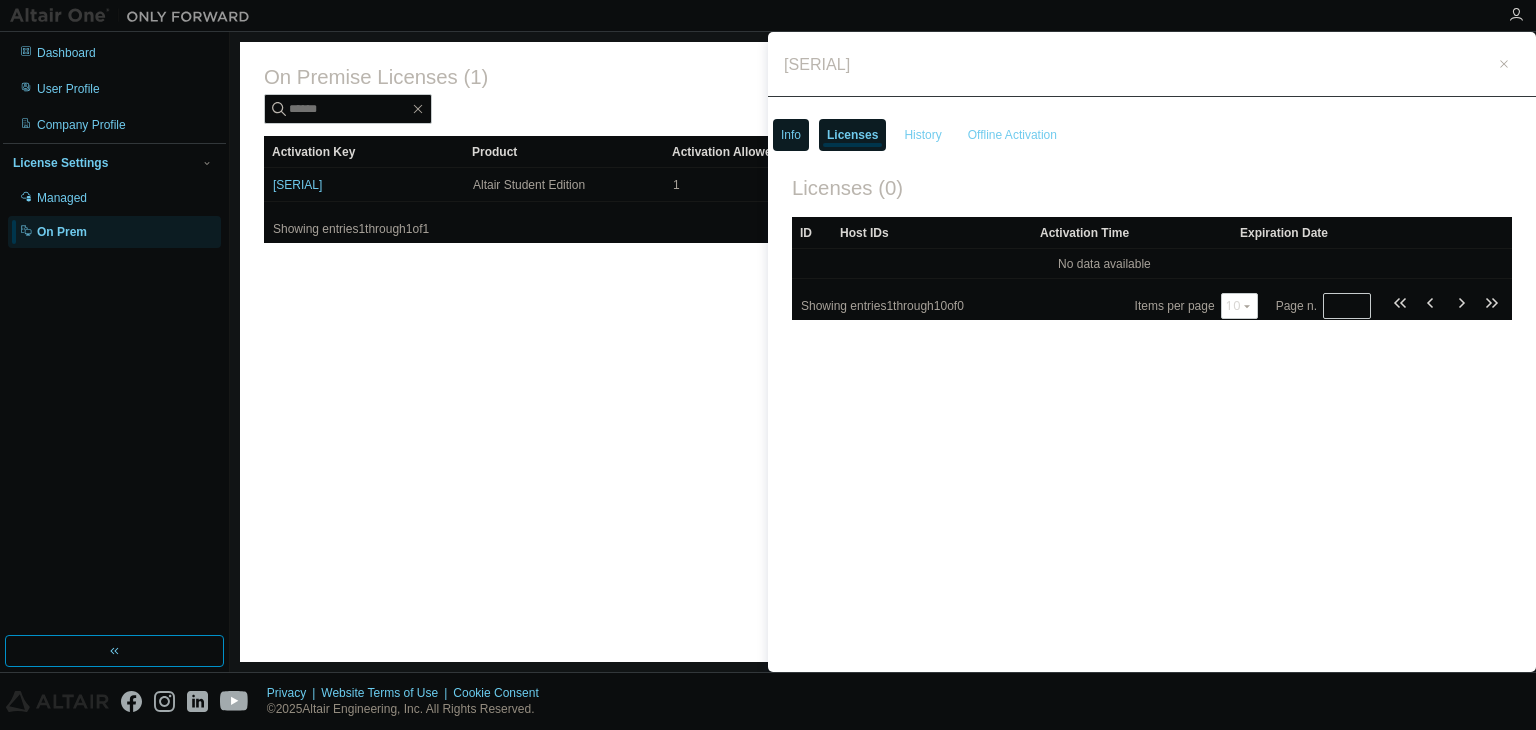 click on "Info" at bounding box center (791, 135) 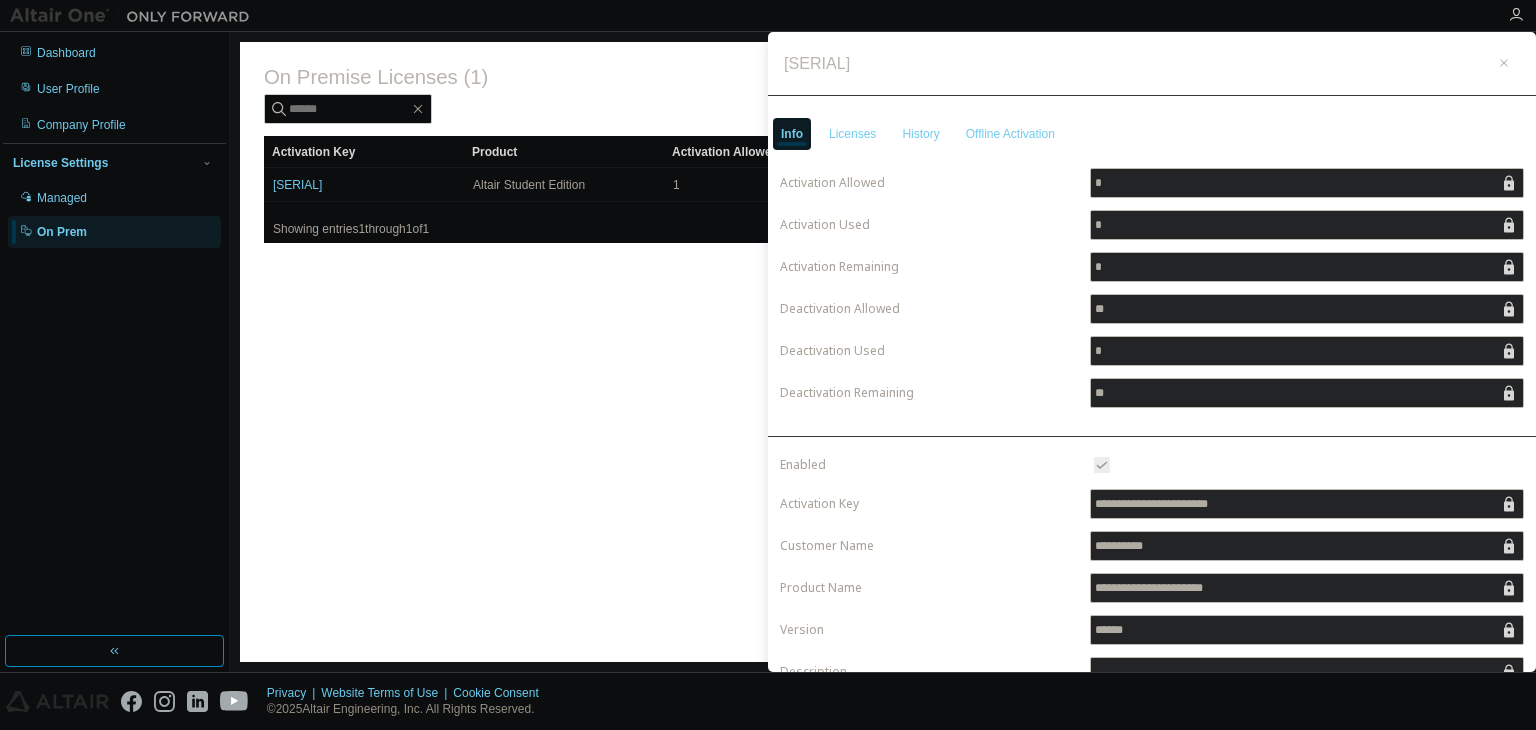 scroll, scrollTop: 0, scrollLeft: 0, axis: both 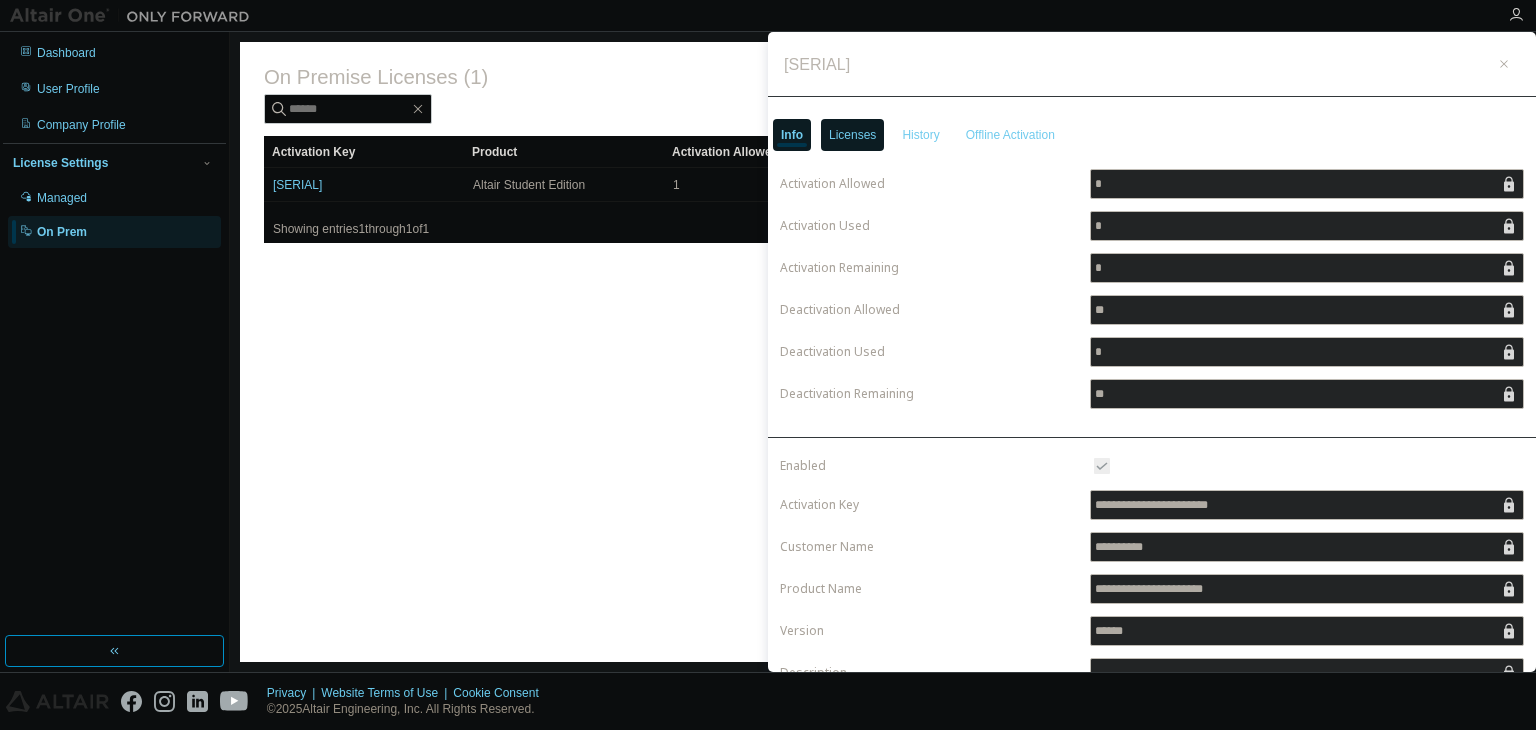 click on "Licenses" at bounding box center [852, 135] 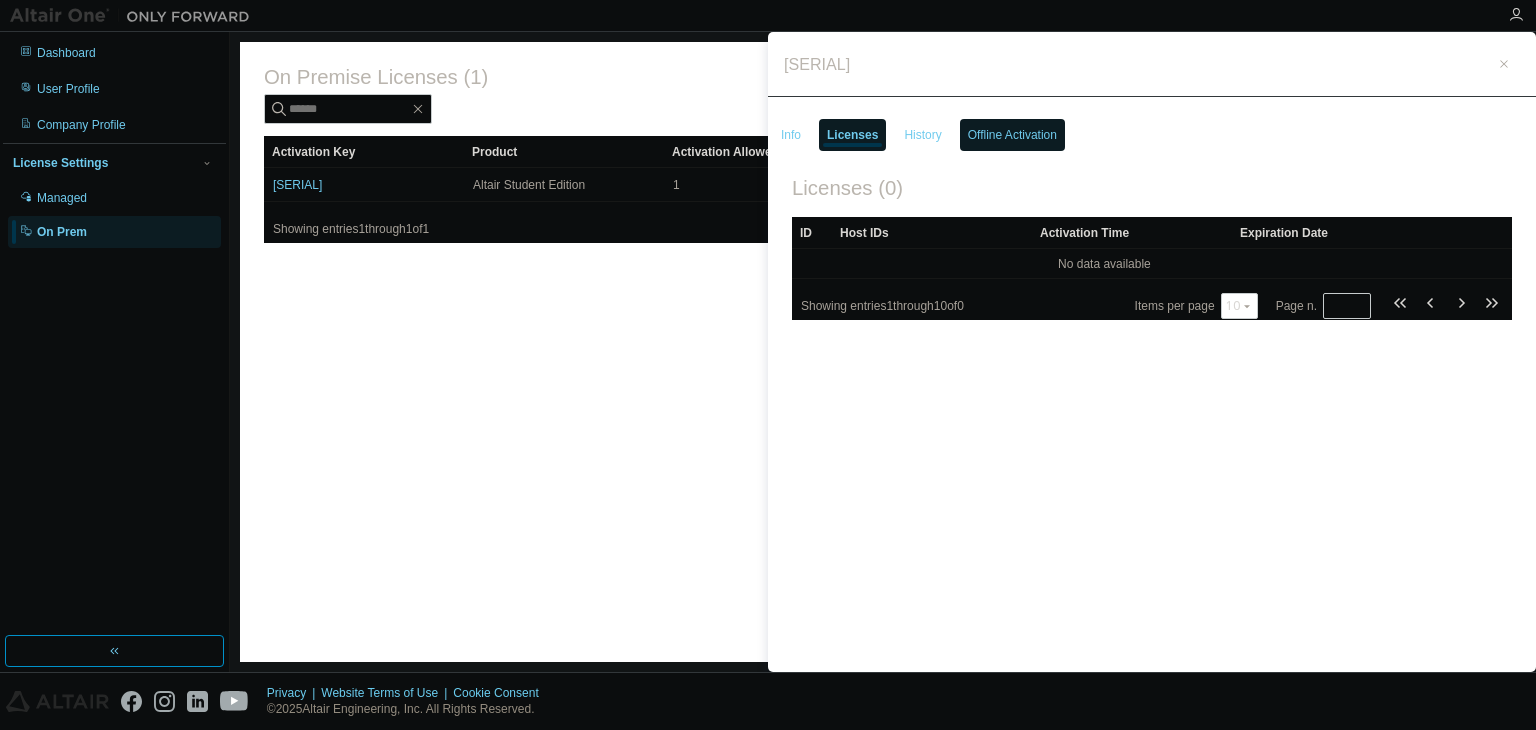 click on "Offline Activation" at bounding box center [1012, 135] 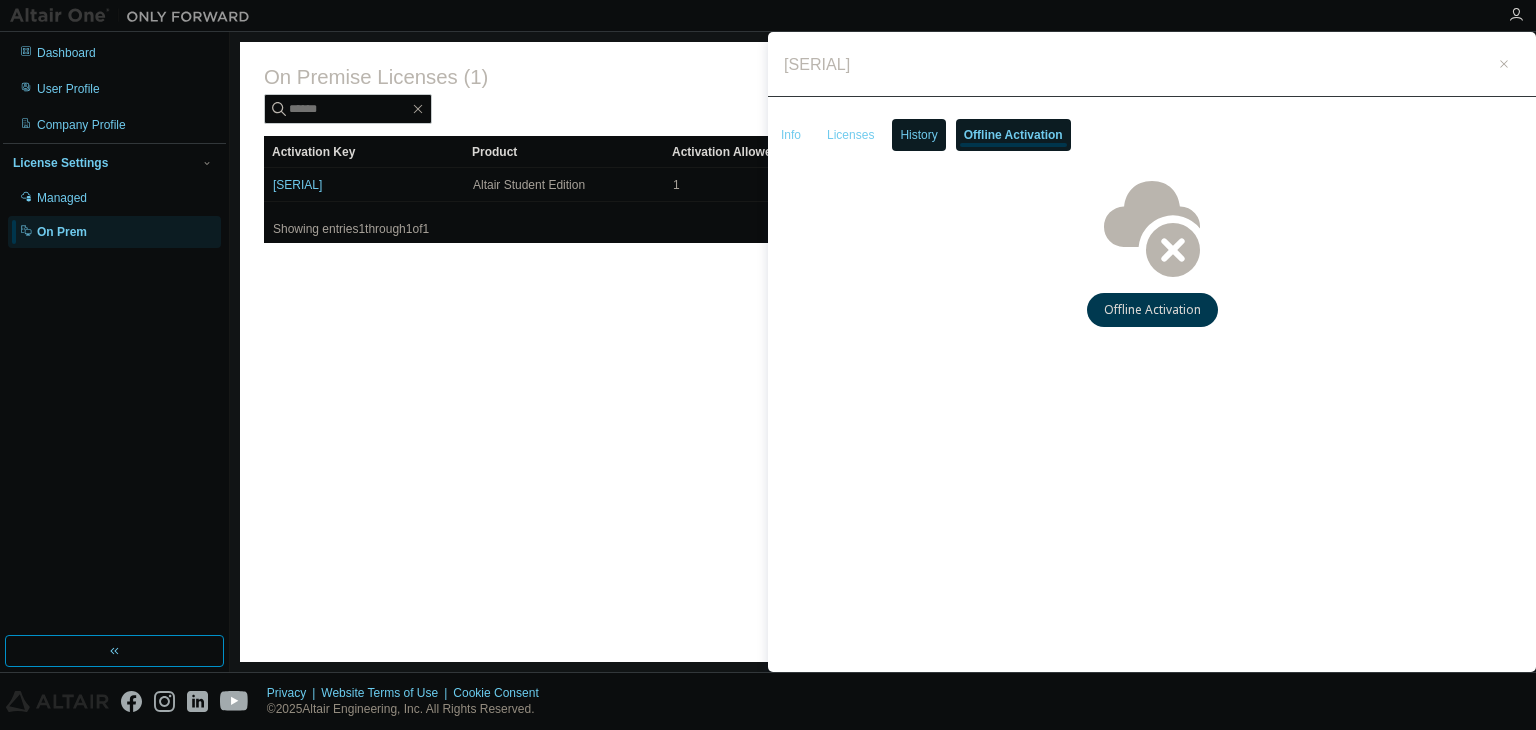 click on "History" at bounding box center (918, 135) 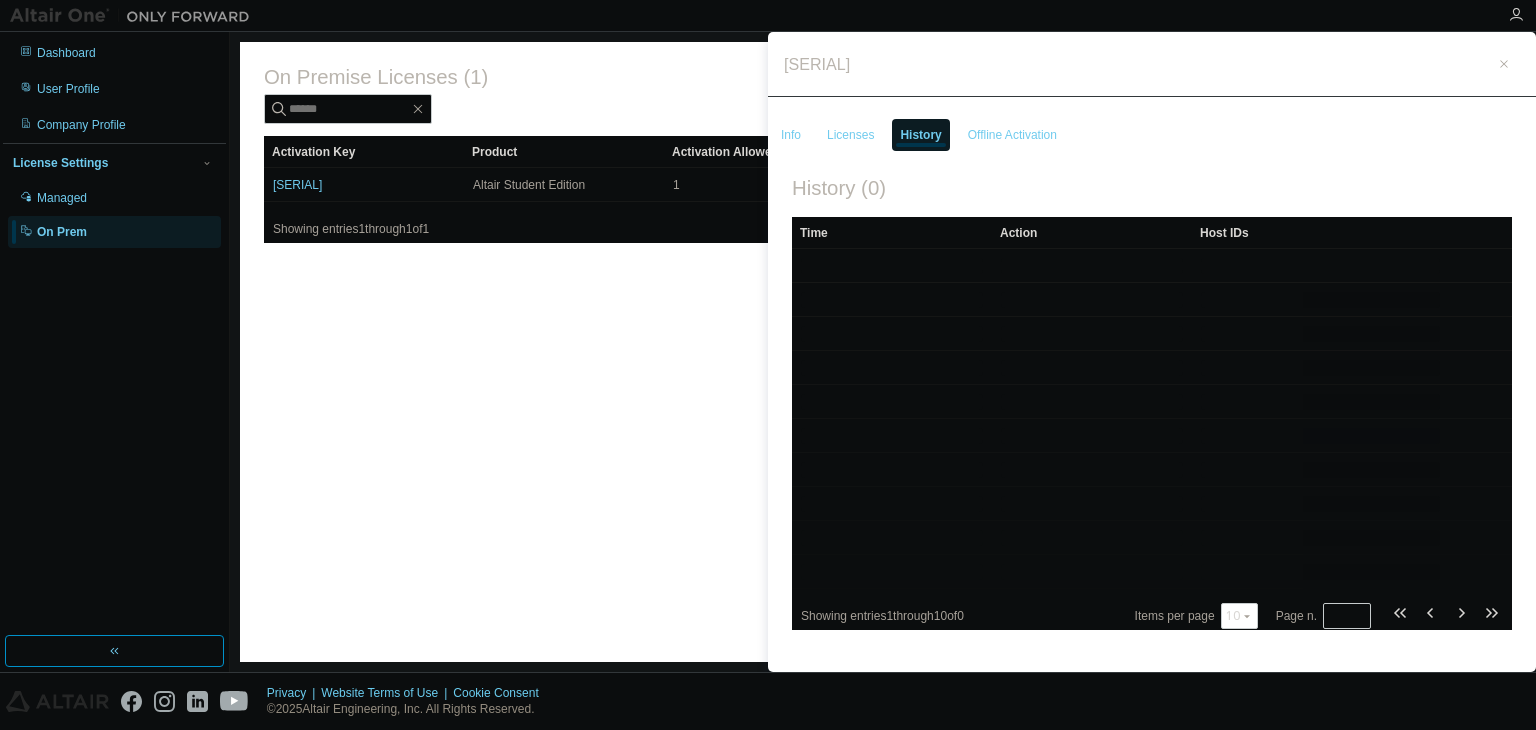 type on "10" 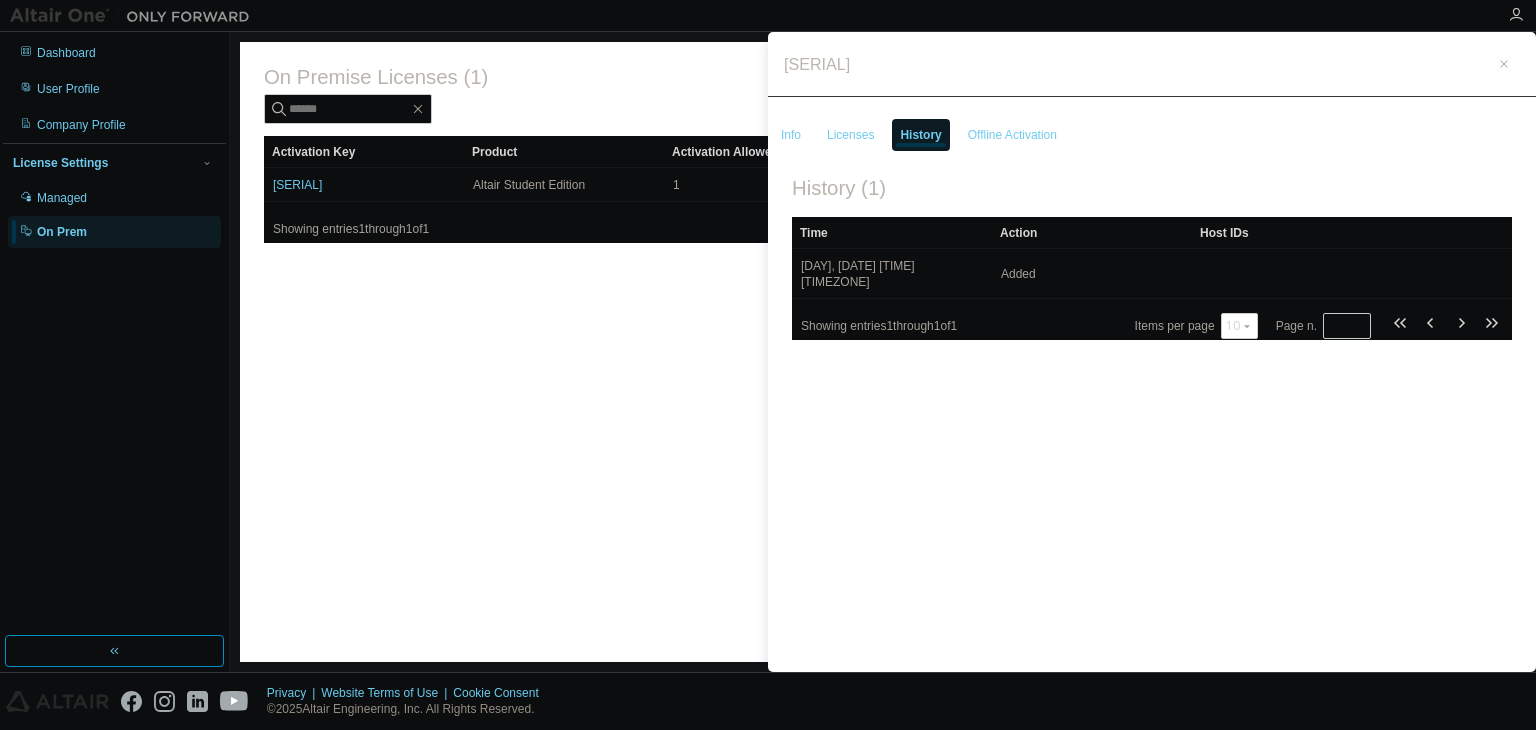 click on "Info" at bounding box center [791, 135] 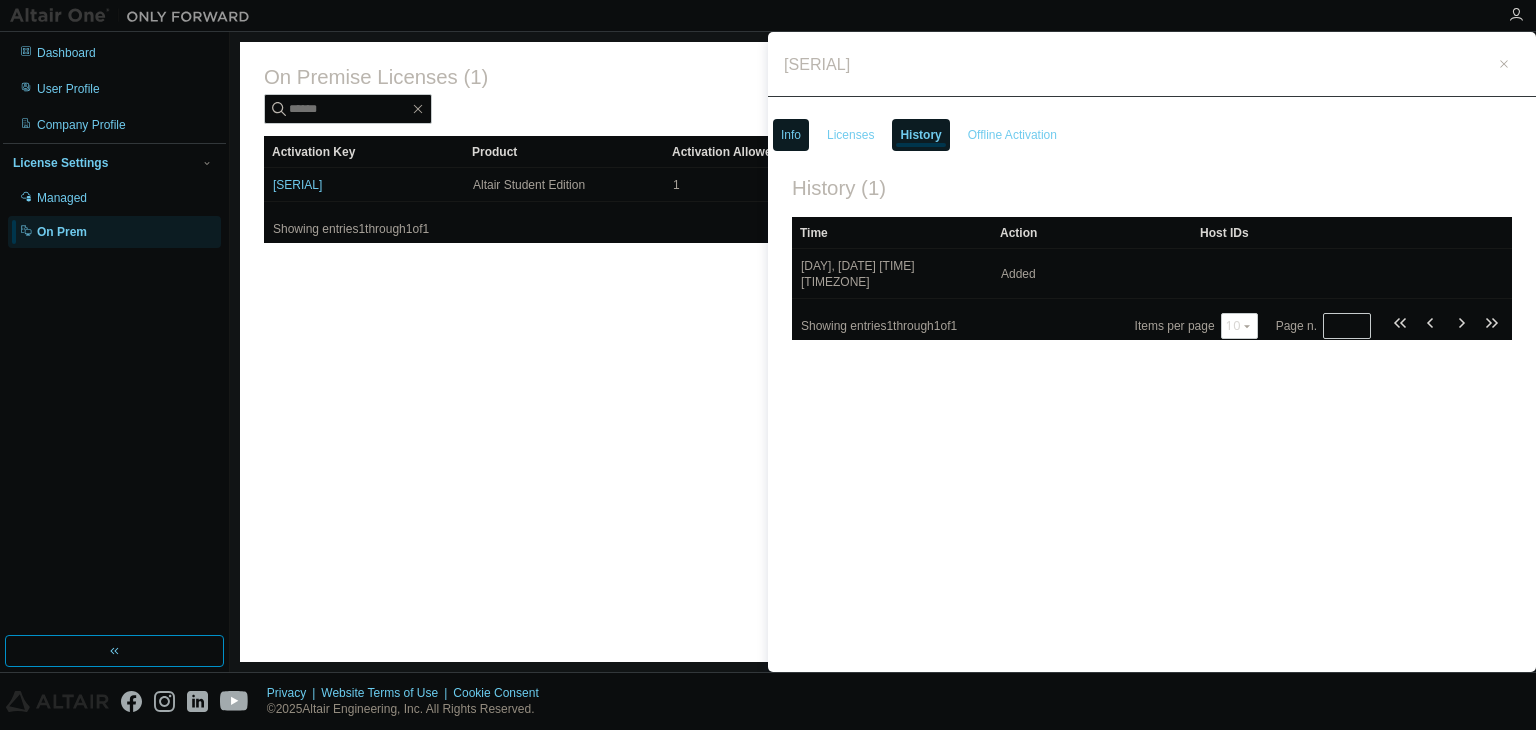 click on "Info" at bounding box center (791, 135) 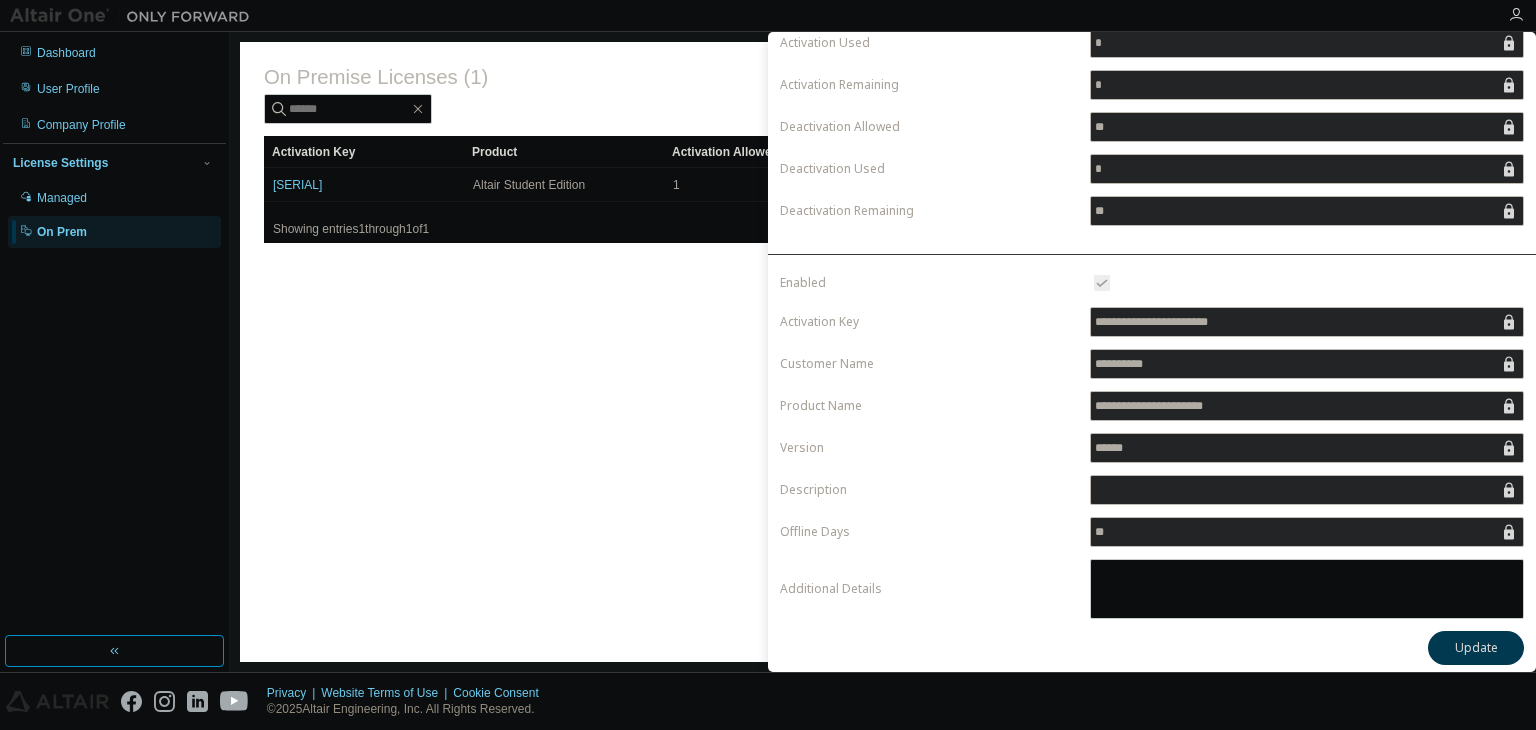 scroll, scrollTop: 186, scrollLeft: 0, axis: vertical 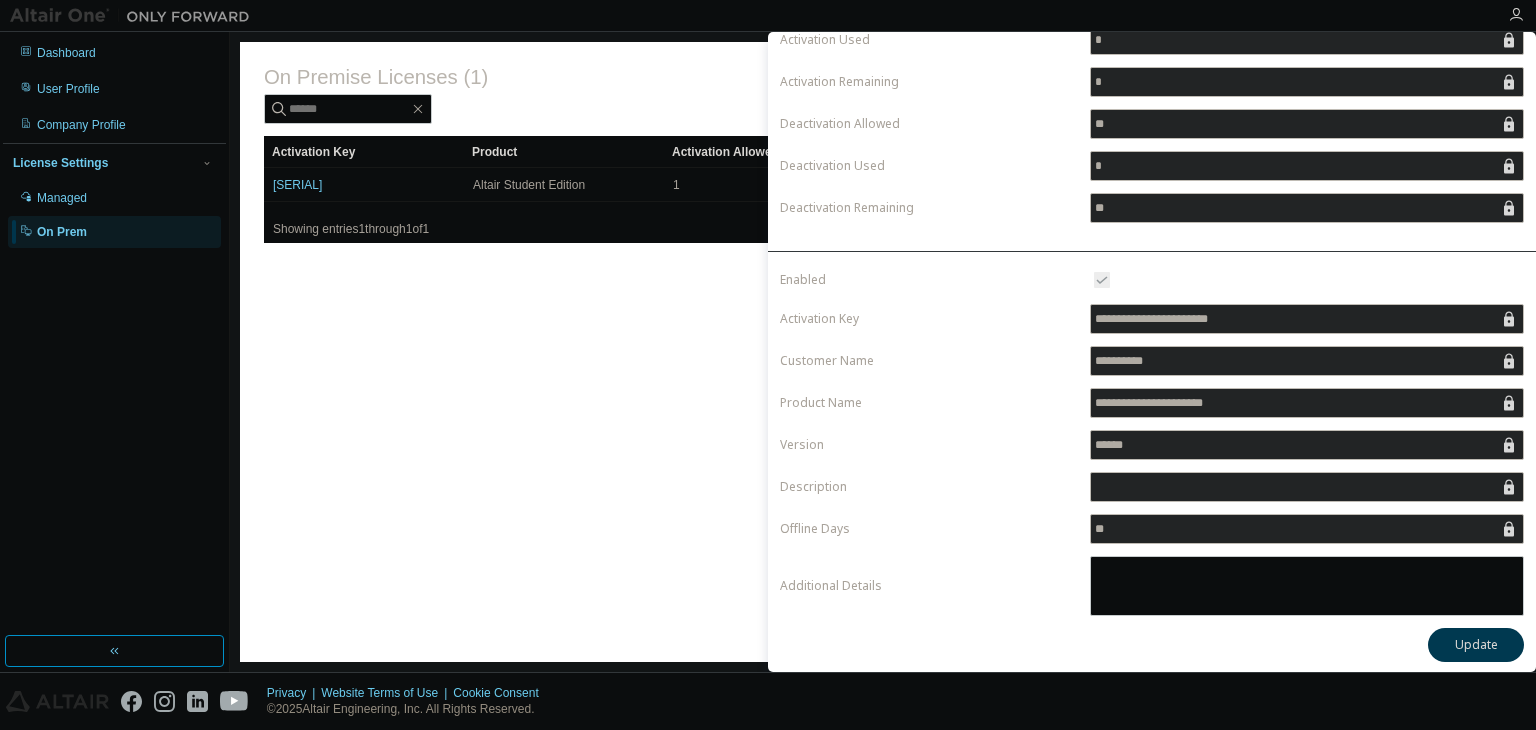 click on "**********" at bounding box center [1297, 403] 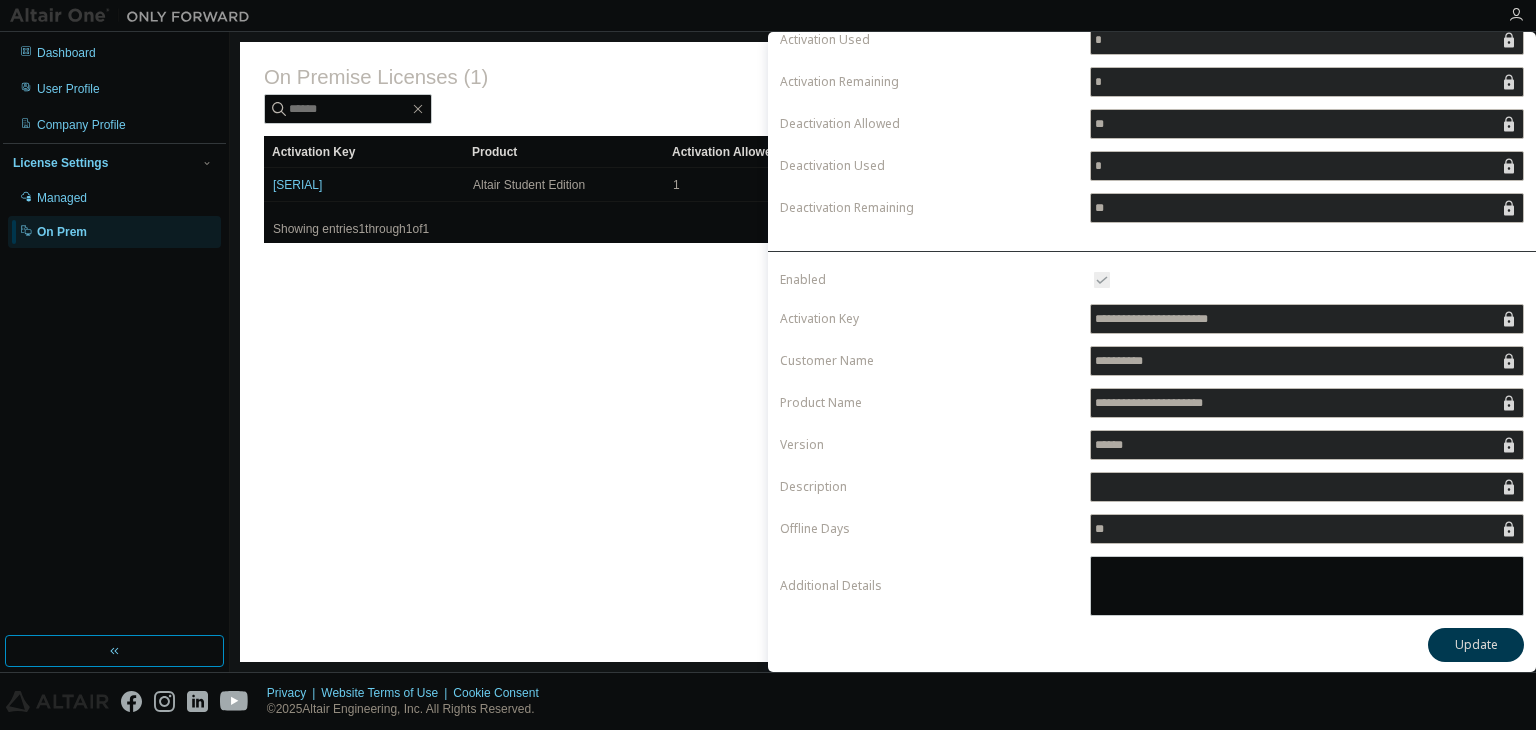click on "**********" at bounding box center [1152, 442] 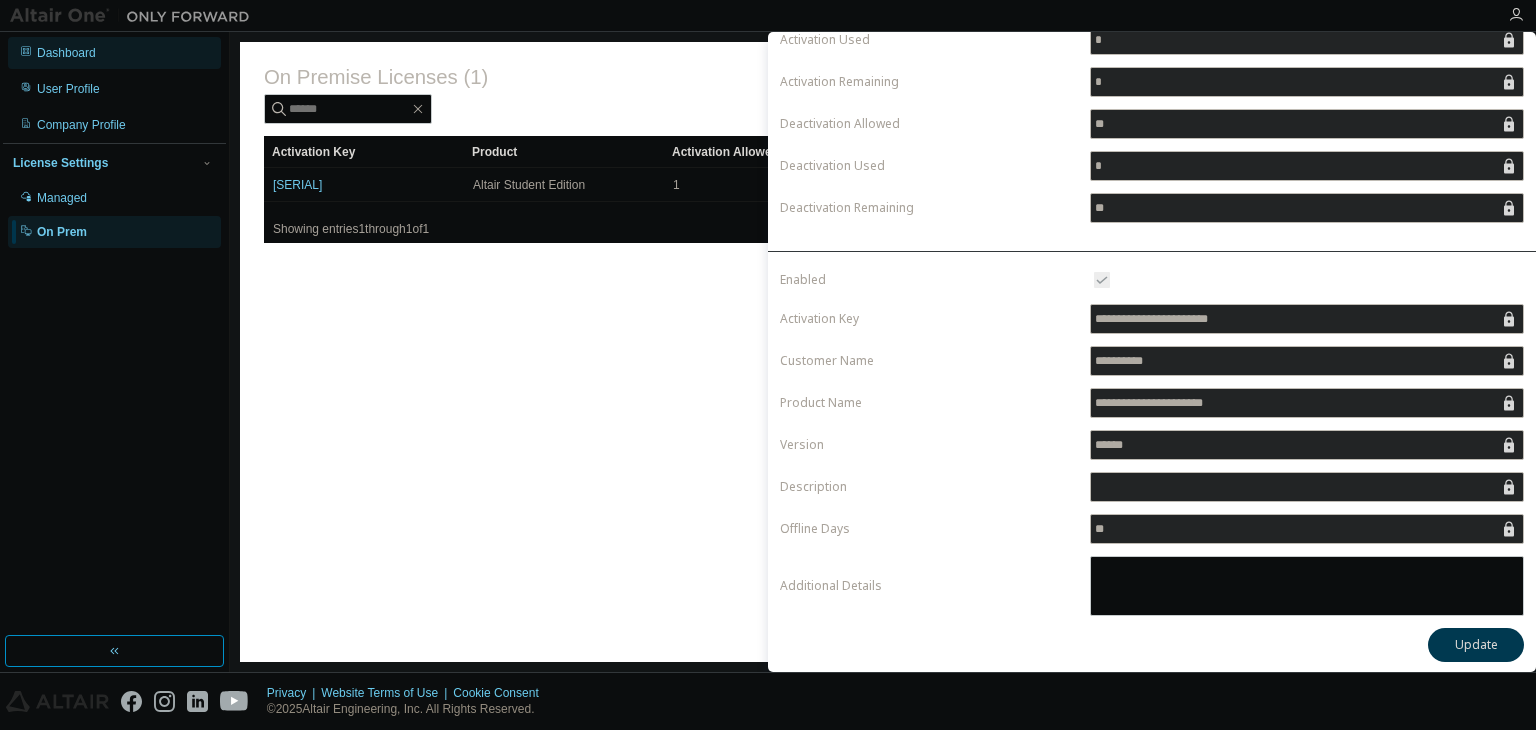 click on "Dashboard" at bounding box center (114, 53) 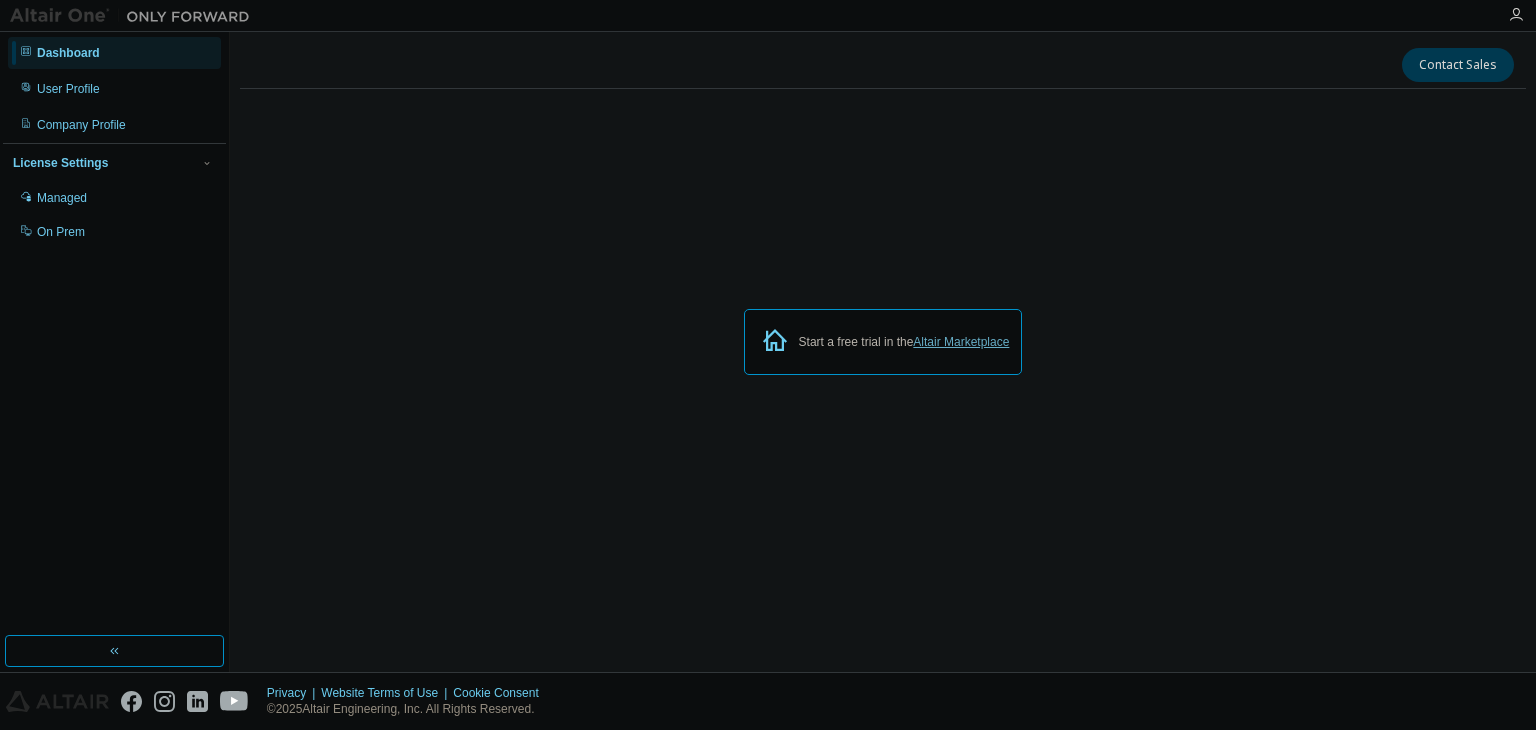 click on "Altair Marketplace" at bounding box center (961, 342) 